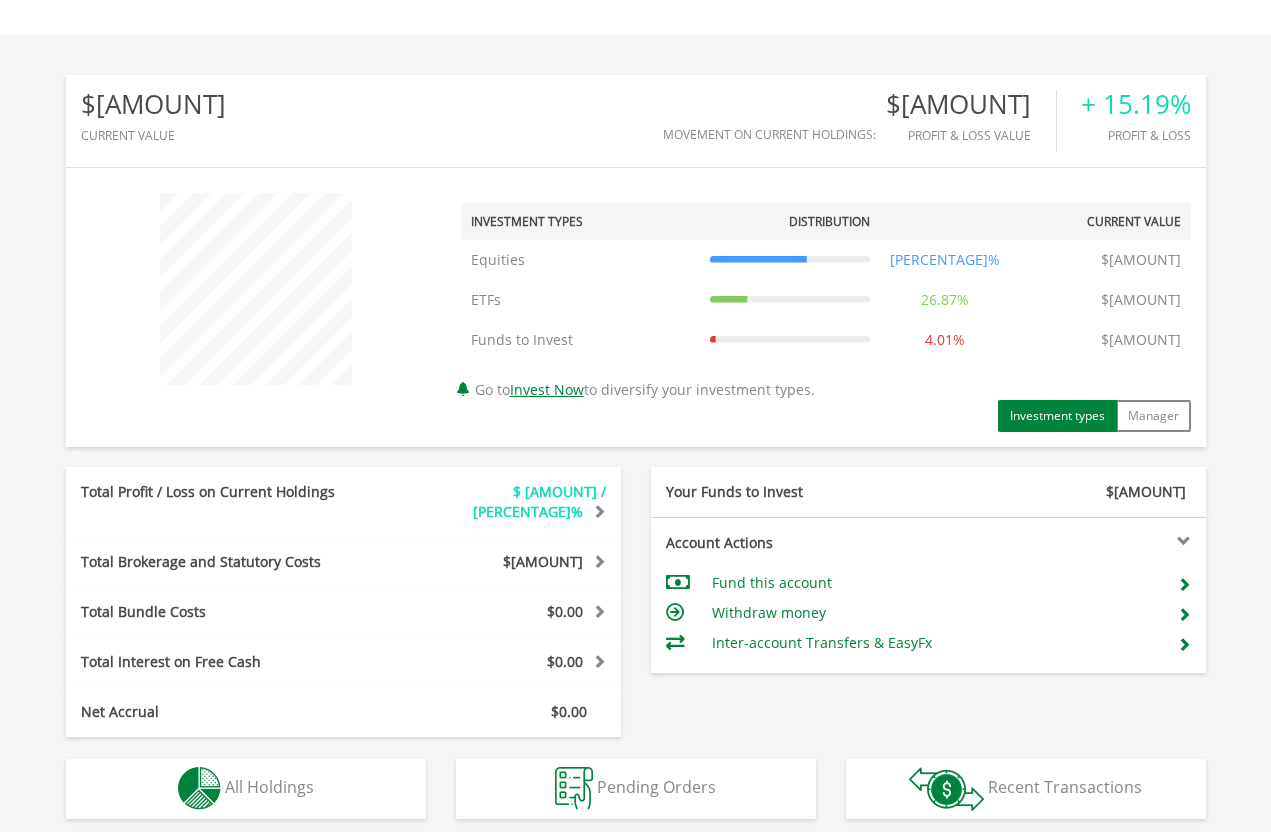 scroll, scrollTop: 726, scrollLeft: 0, axis: vertical 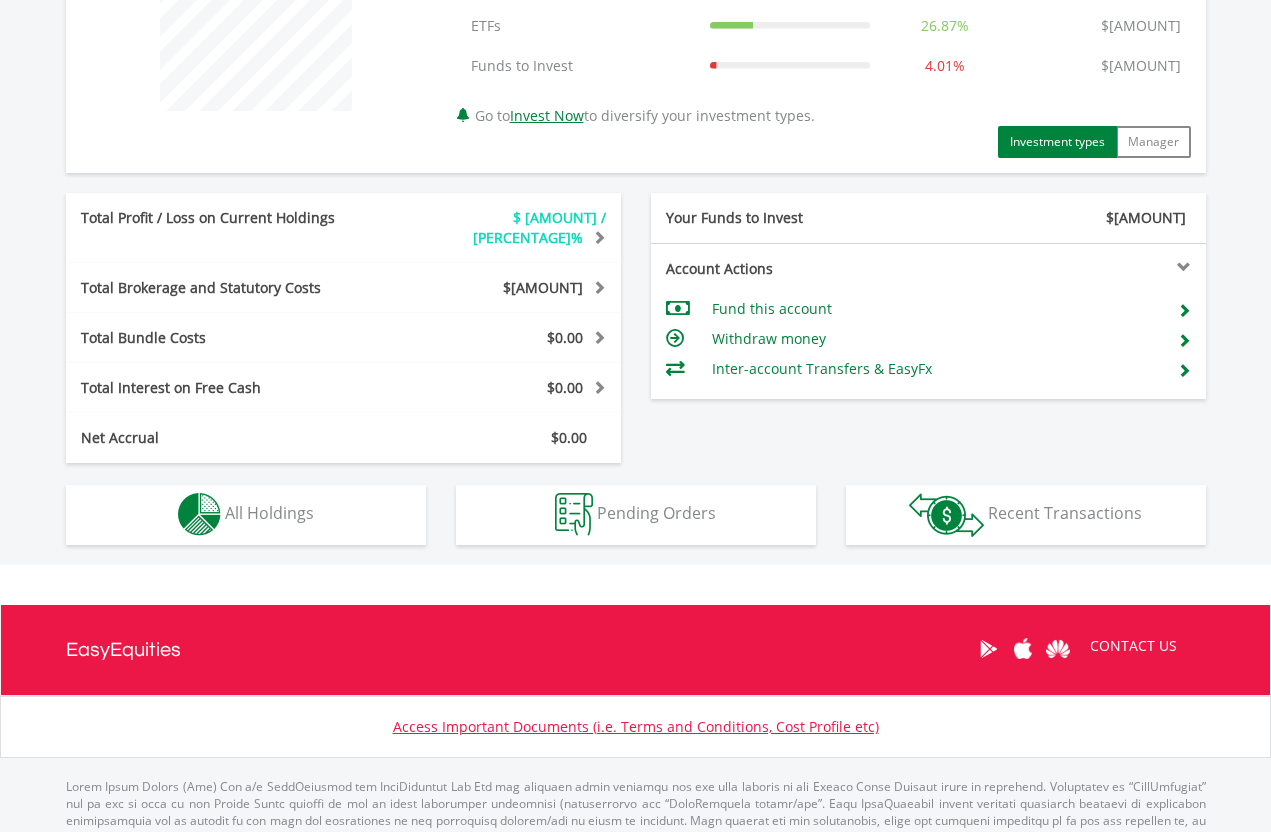 click on "All Holdings" at bounding box center (269, 513) 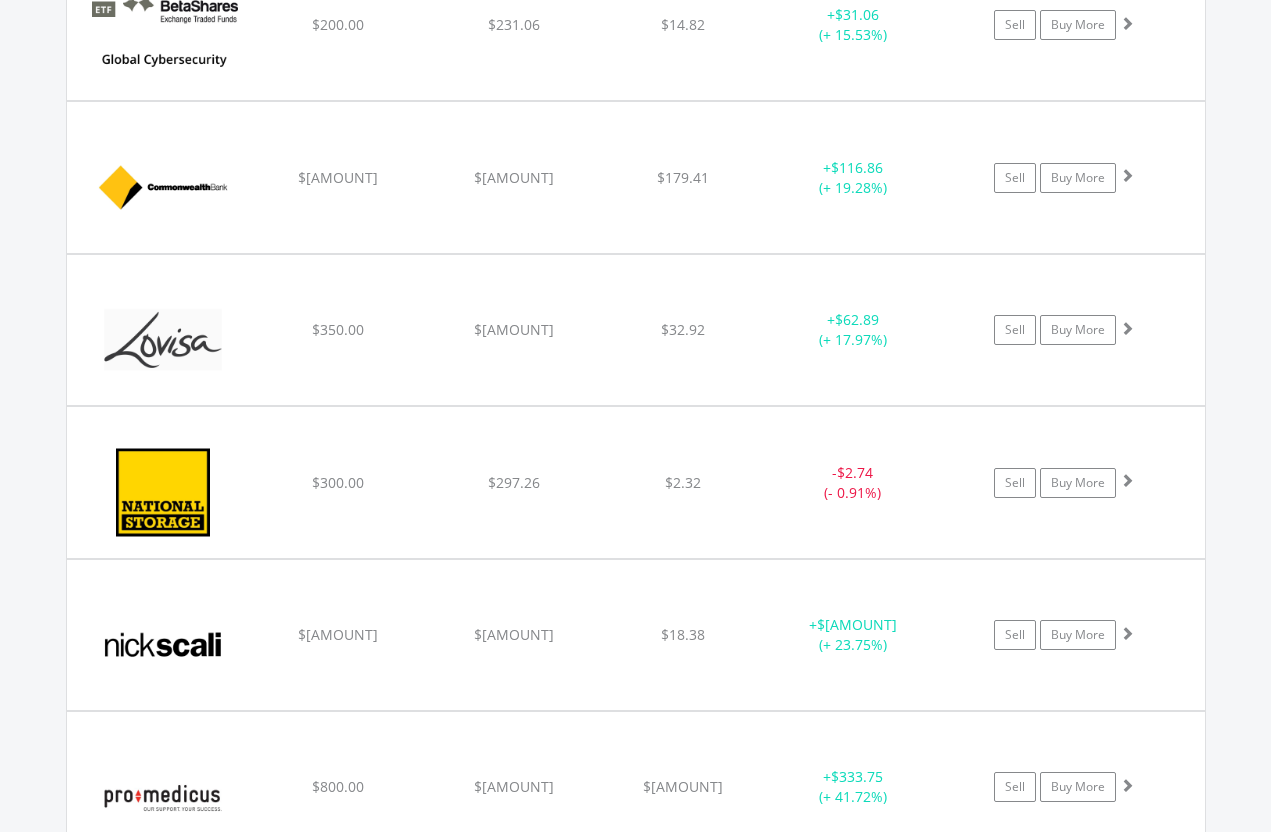 scroll, scrollTop: 1612, scrollLeft: 0, axis: vertical 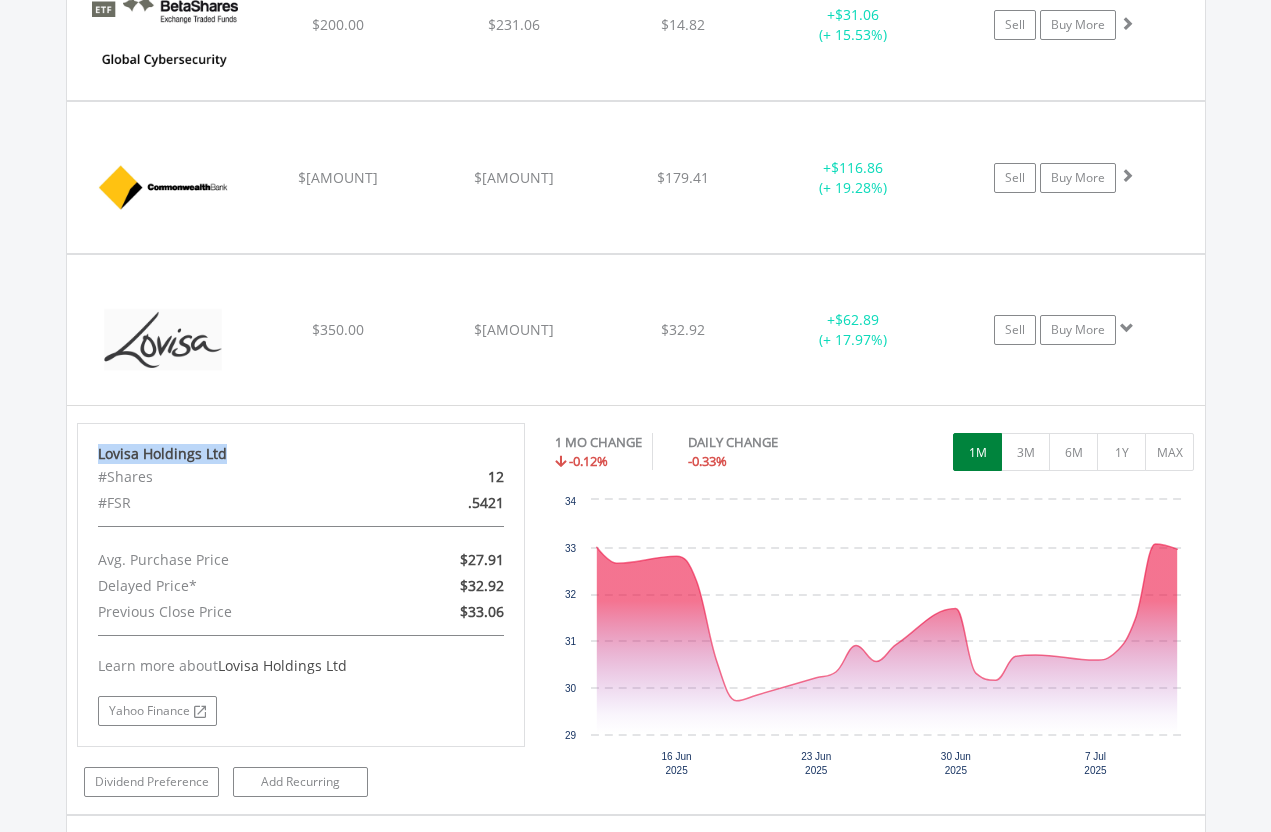 copy on "Lovisa Holdings Ltd" 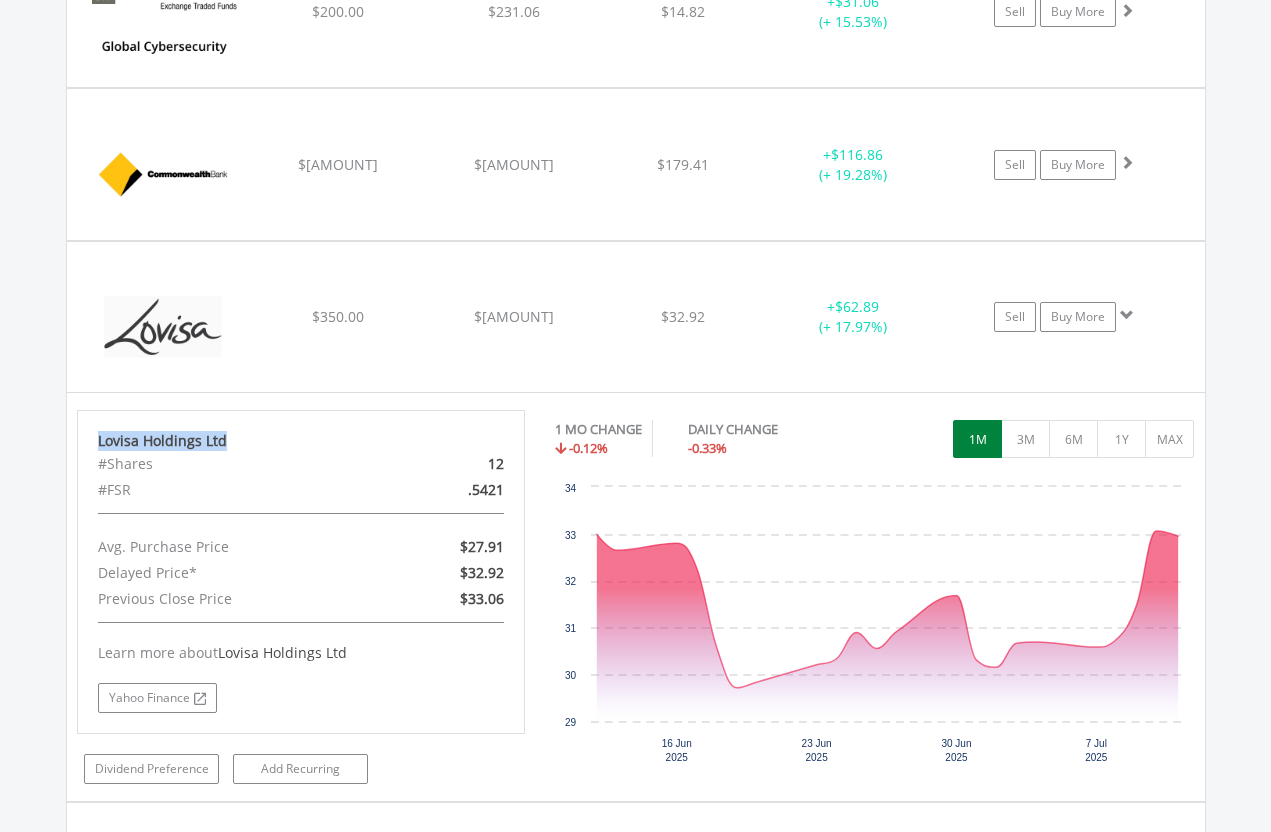 scroll, scrollTop: 1626, scrollLeft: 0, axis: vertical 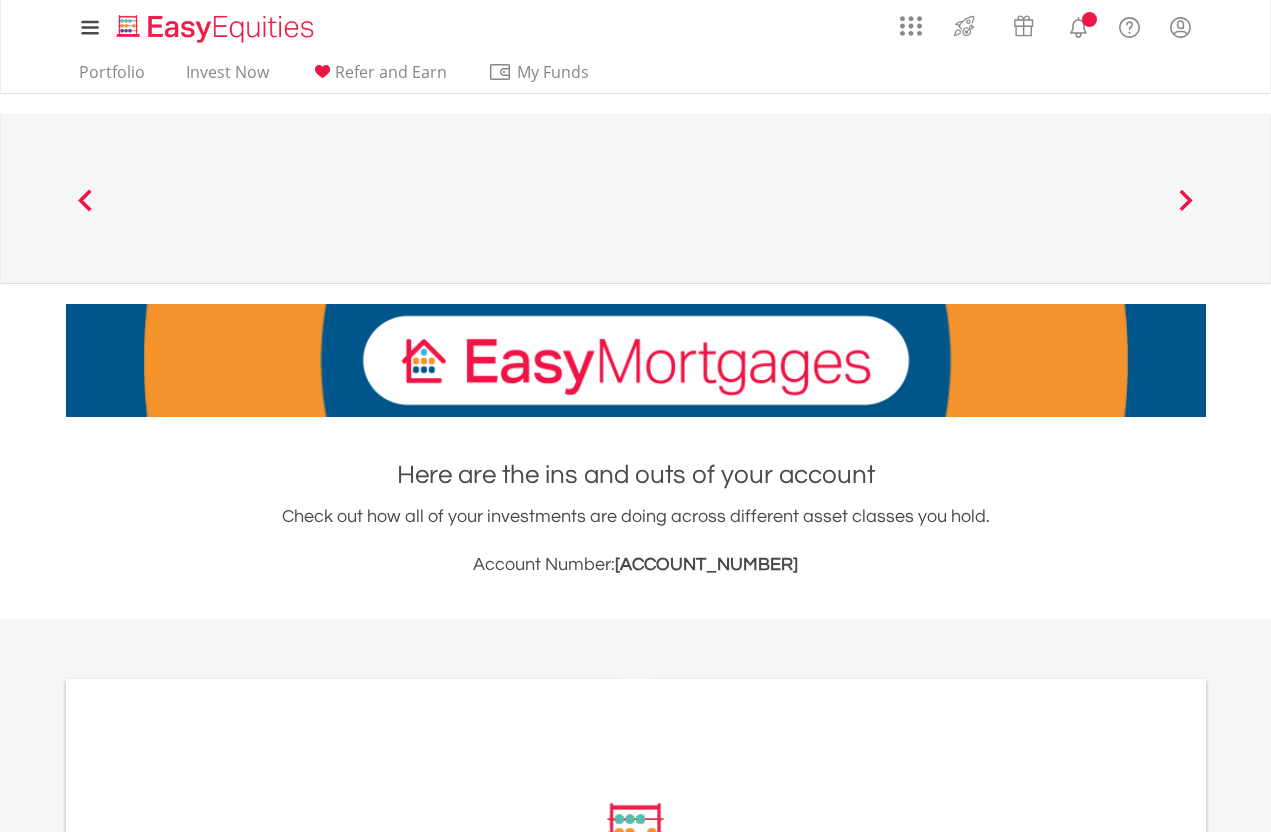 click on "Account Number:  [ACCOUNT_NUMBER]" at bounding box center (636, 565) 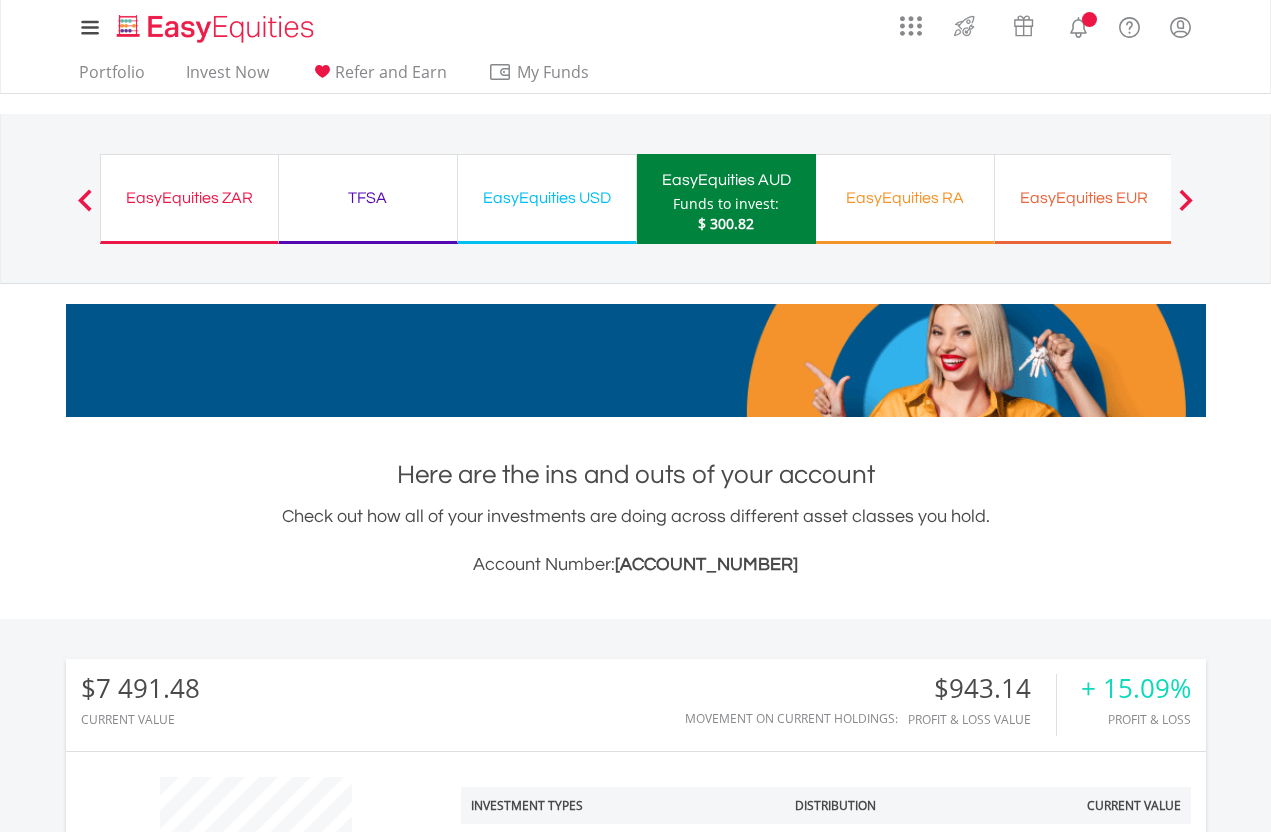 scroll, scrollTop: 999808, scrollLeft: 999620, axis: both 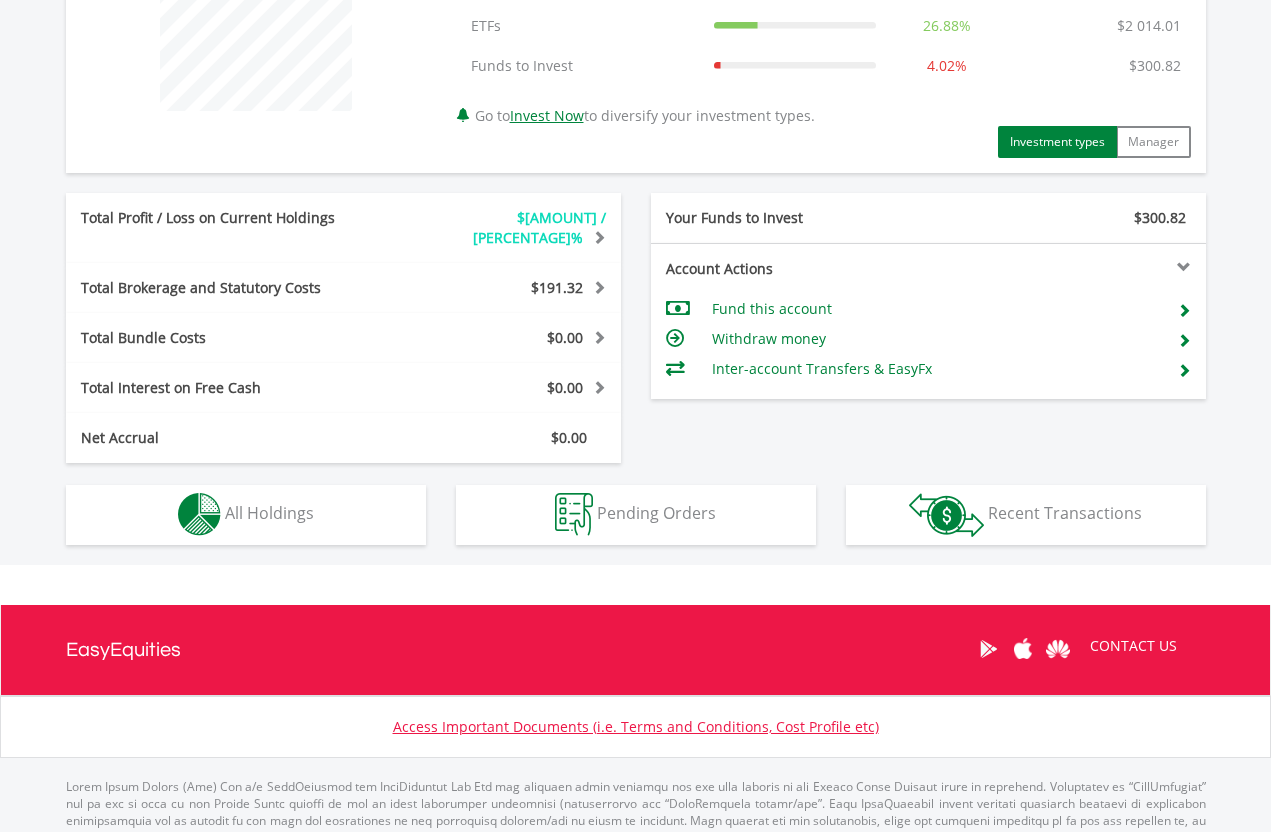click on "All Holdings" at bounding box center [269, 513] 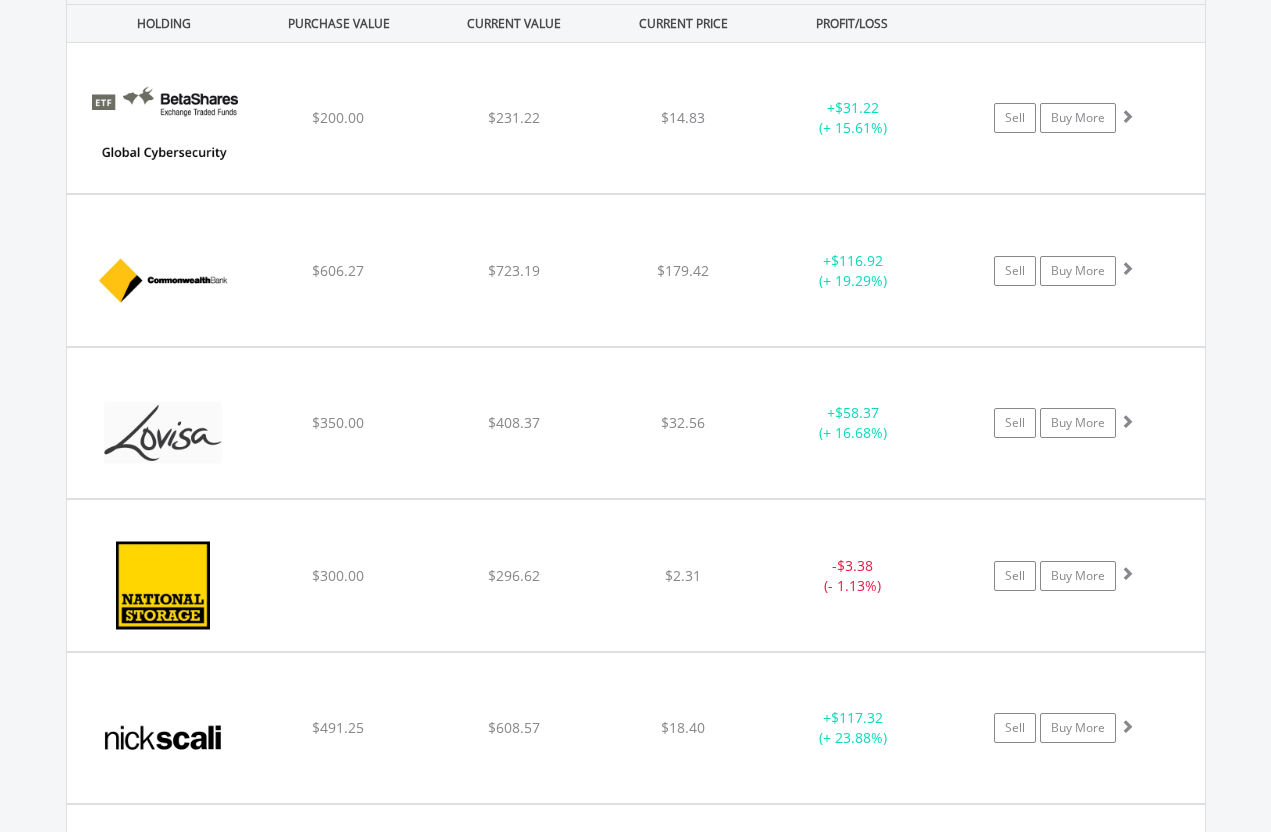 scroll, scrollTop: 1519, scrollLeft: 0, axis: vertical 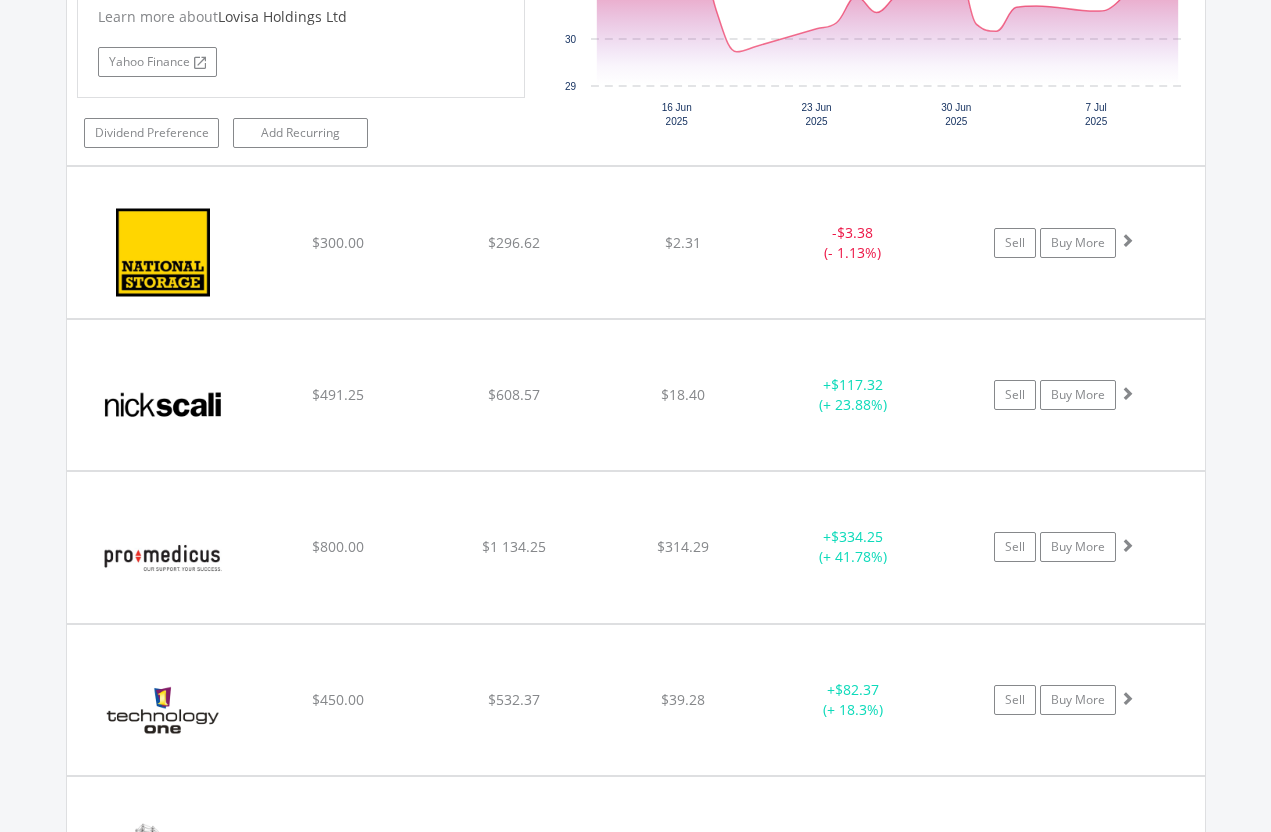 click on "﻿
National Storage Stapled Security FP
$300.00
$296.62
$2.31
-  $3.38 (- 1.13%)
Sell
Buy More" at bounding box center (636, -624) 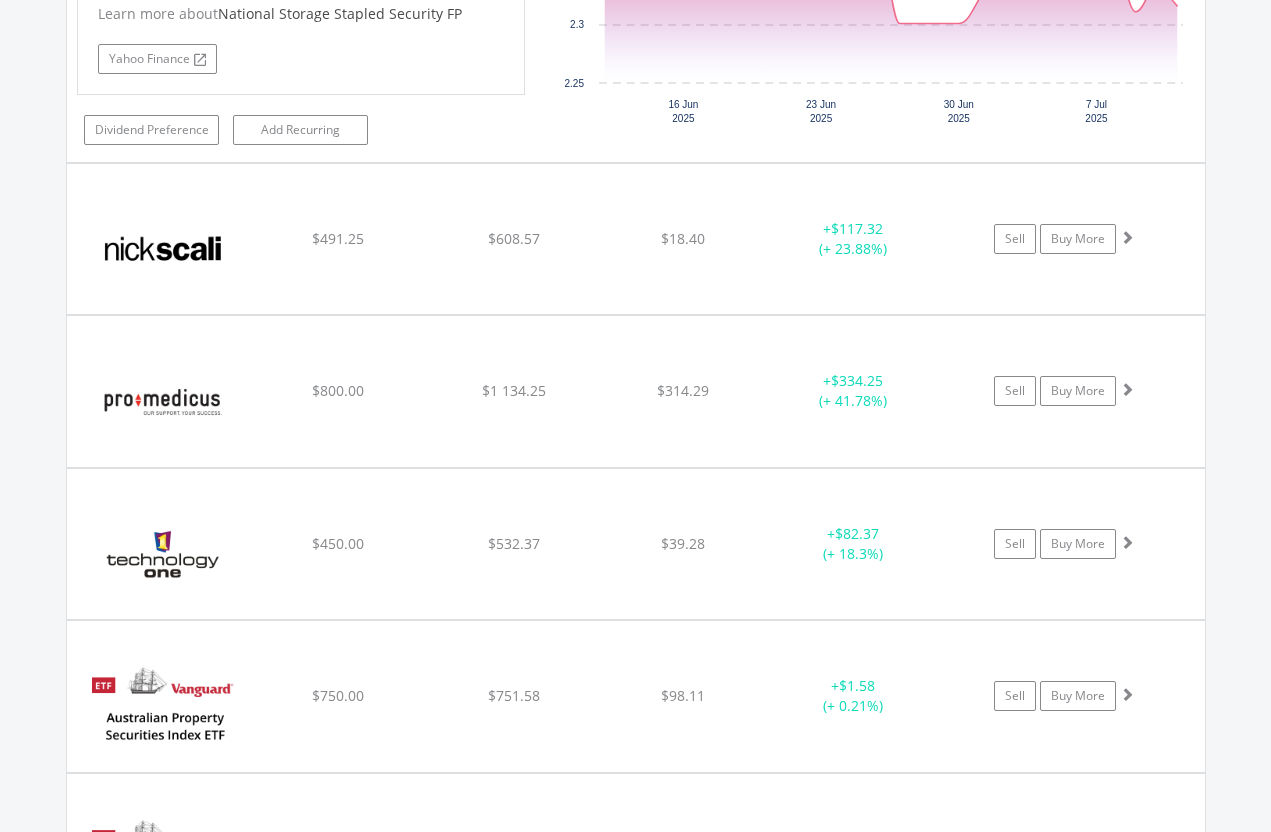 scroll, scrollTop: 2826, scrollLeft: 0, axis: vertical 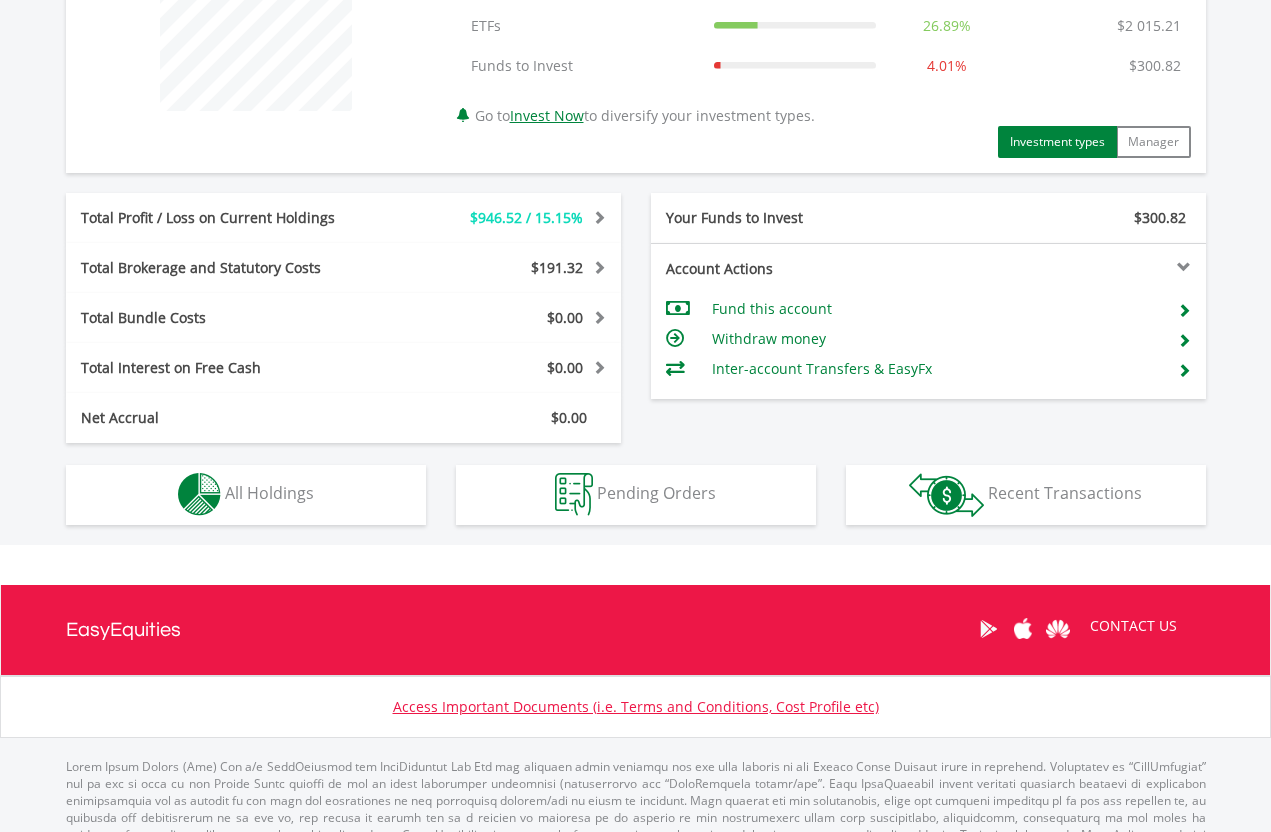 click on "All Holdings" at bounding box center (269, 493) 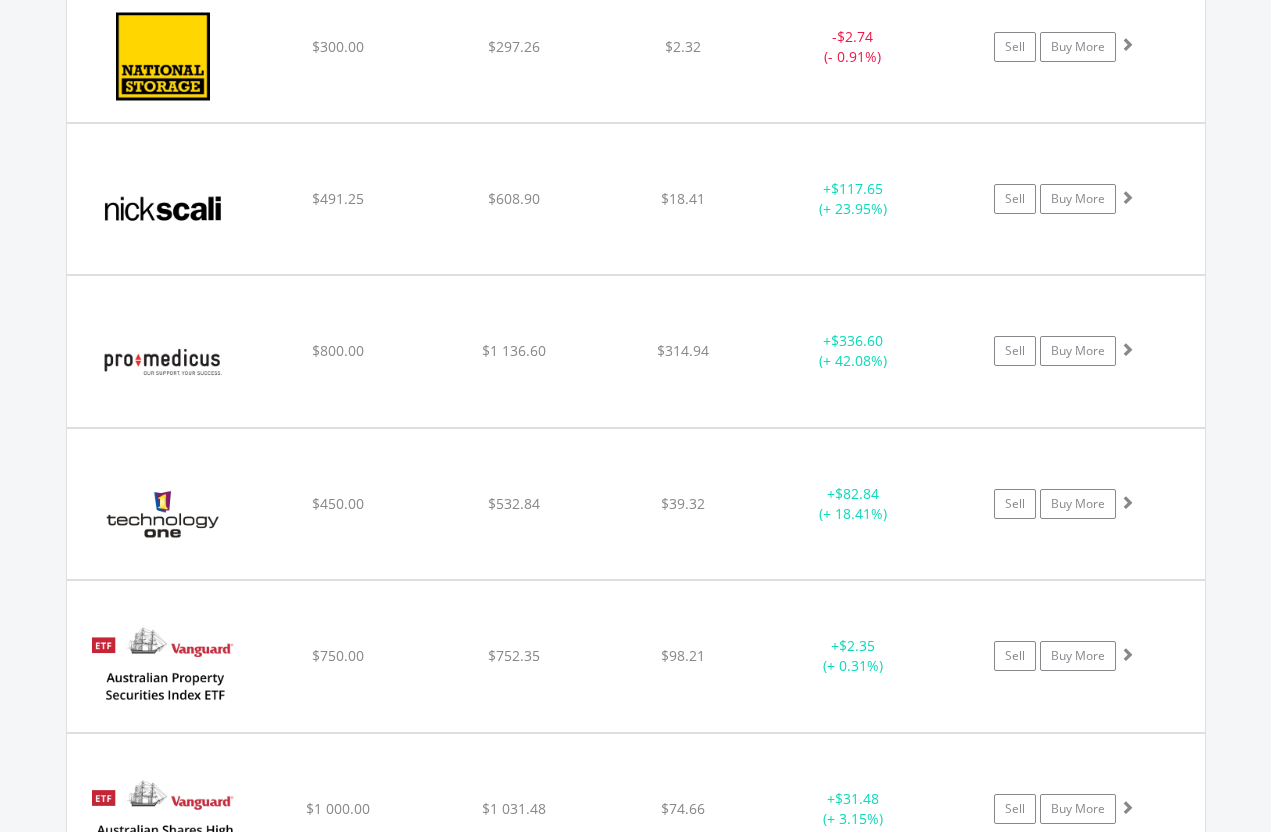 scroll, scrollTop: 2029, scrollLeft: 0, axis: vertical 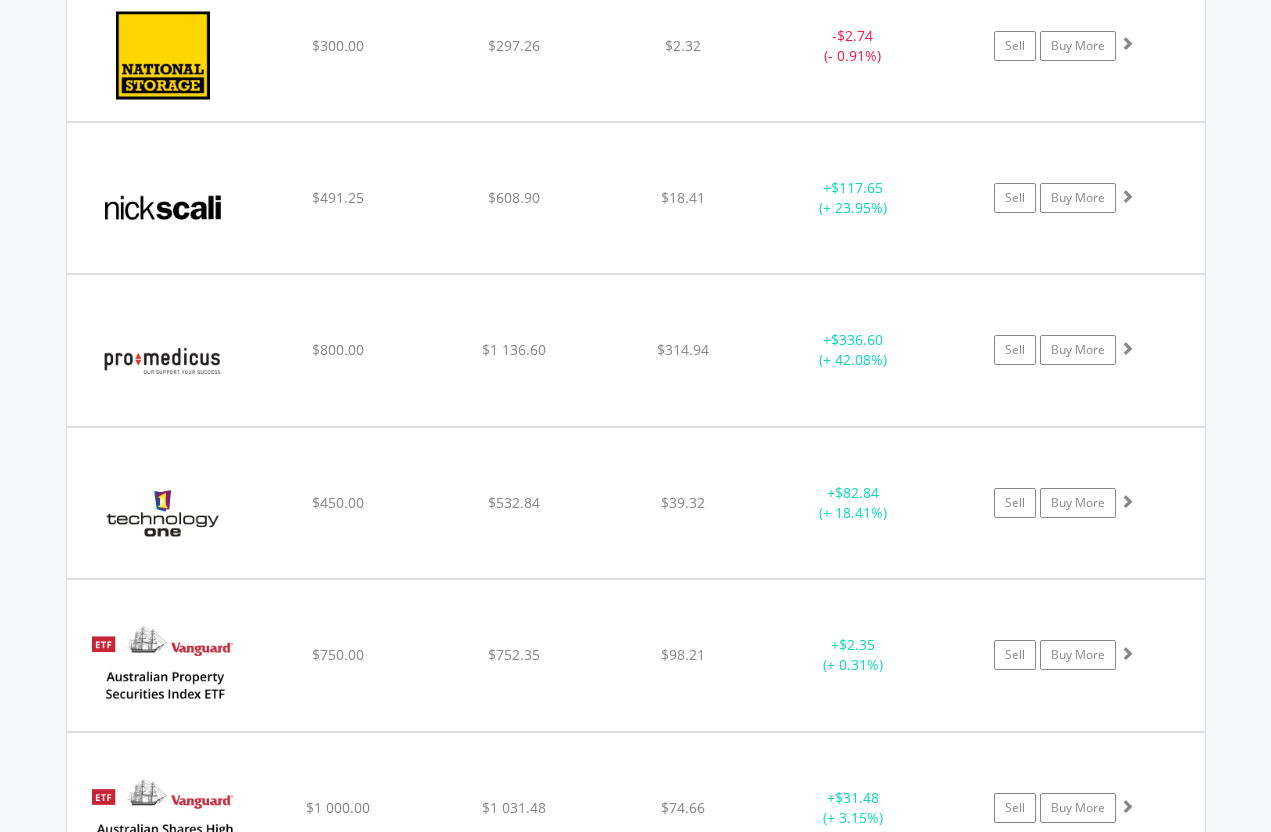 click on "﻿
Nick Scali Ltd
$491.25
$608.90
$18.41
+  $117.65 (+ 23.95%)
Sell
Buy More" at bounding box center (636, -412) 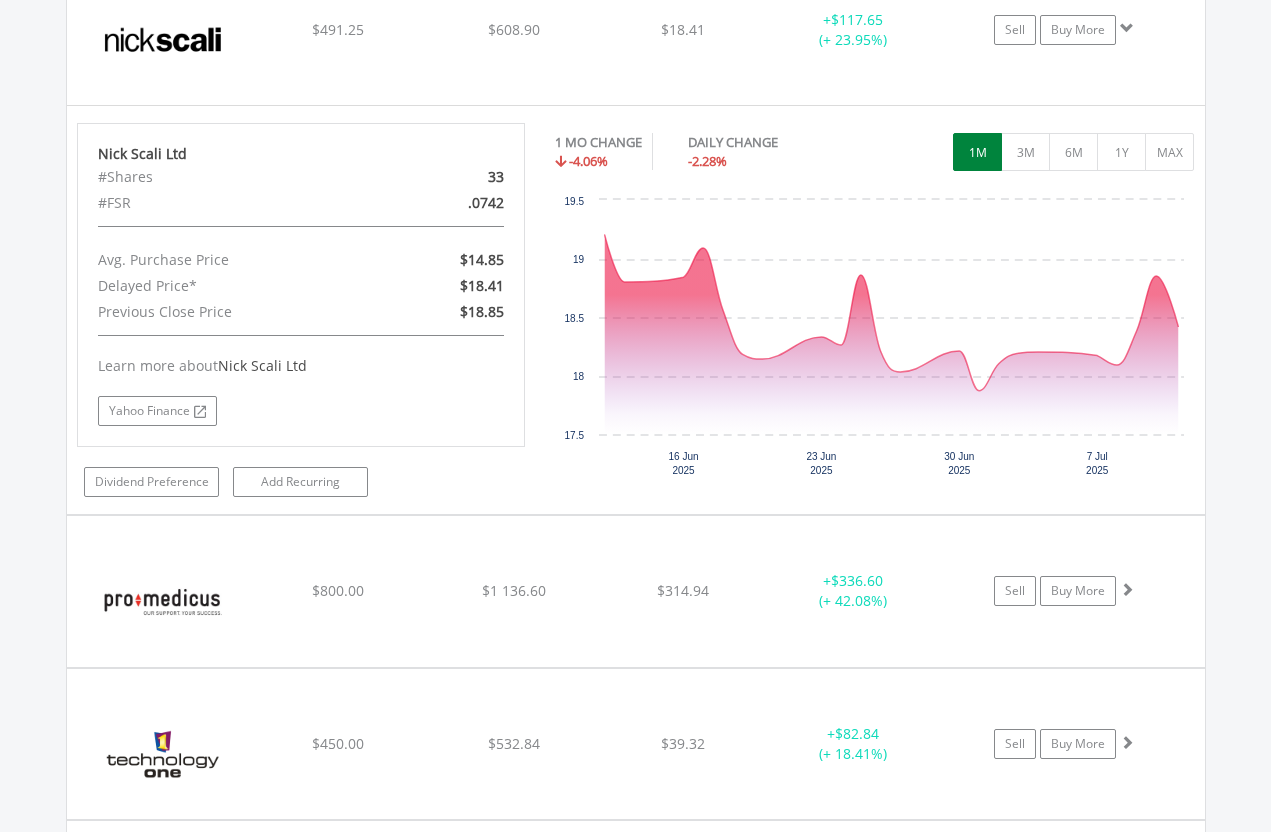scroll, scrollTop: 2197, scrollLeft: 0, axis: vertical 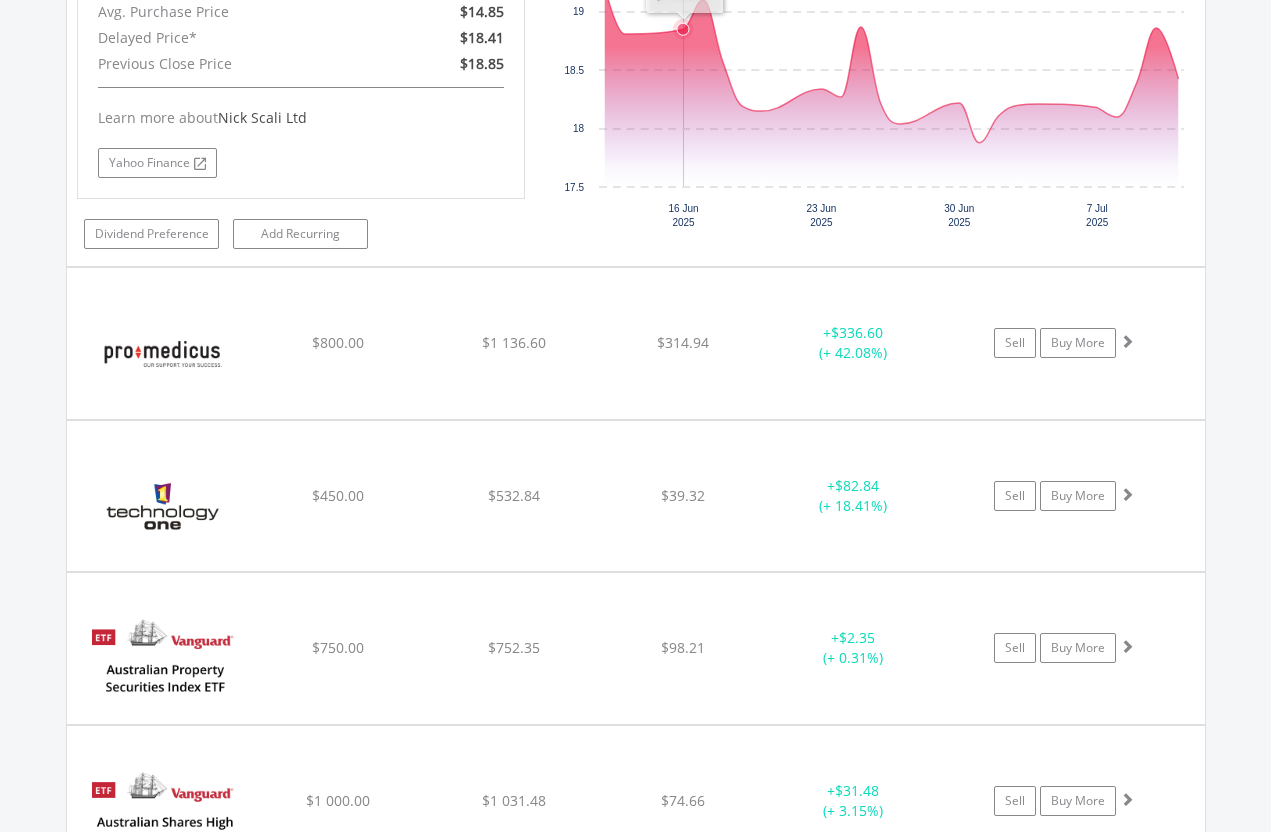 click on "﻿
Pro Medicus Ltd
$800.00
$1 136.60
$314.94
+  $336.60 (+ 42.08%)
Sell
Buy More" at bounding box center (636, -828) 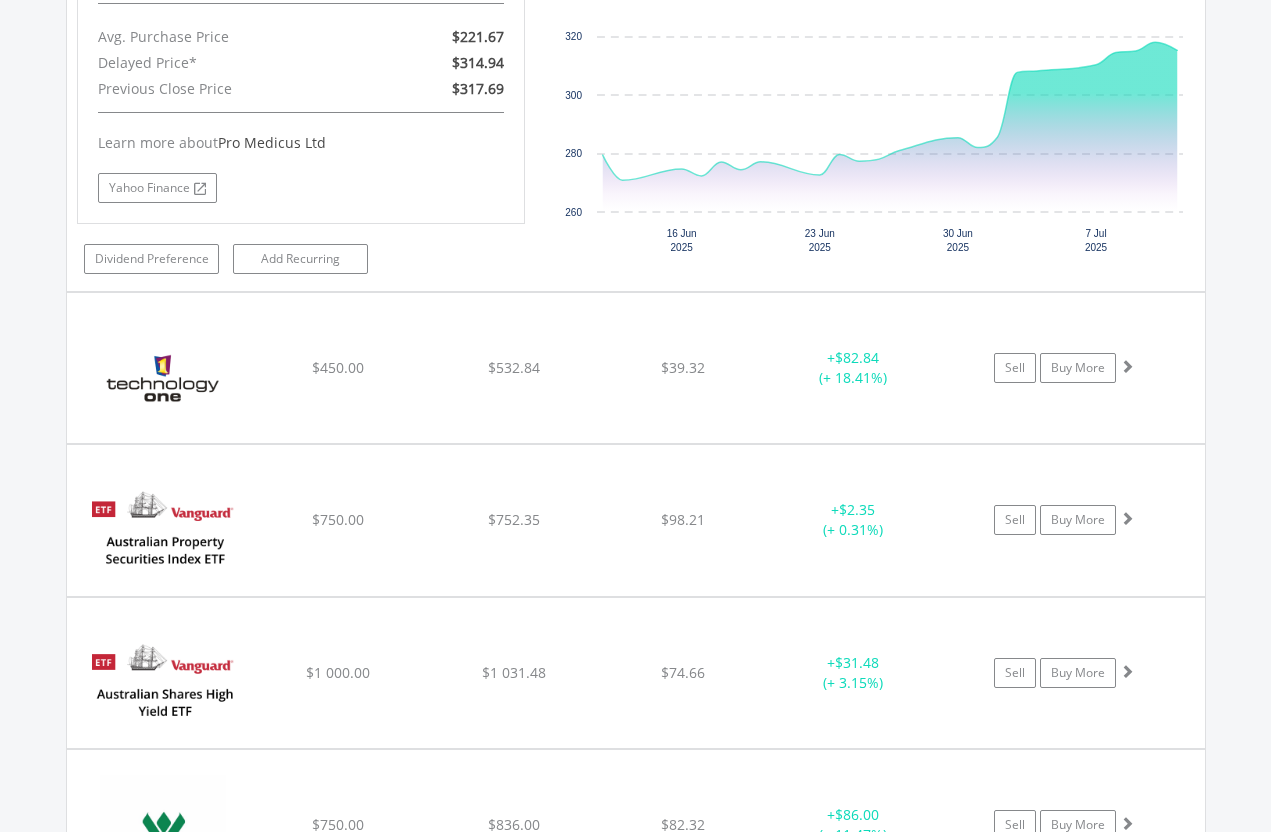 scroll, scrollTop: 2982, scrollLeft: 0, axis: vertical 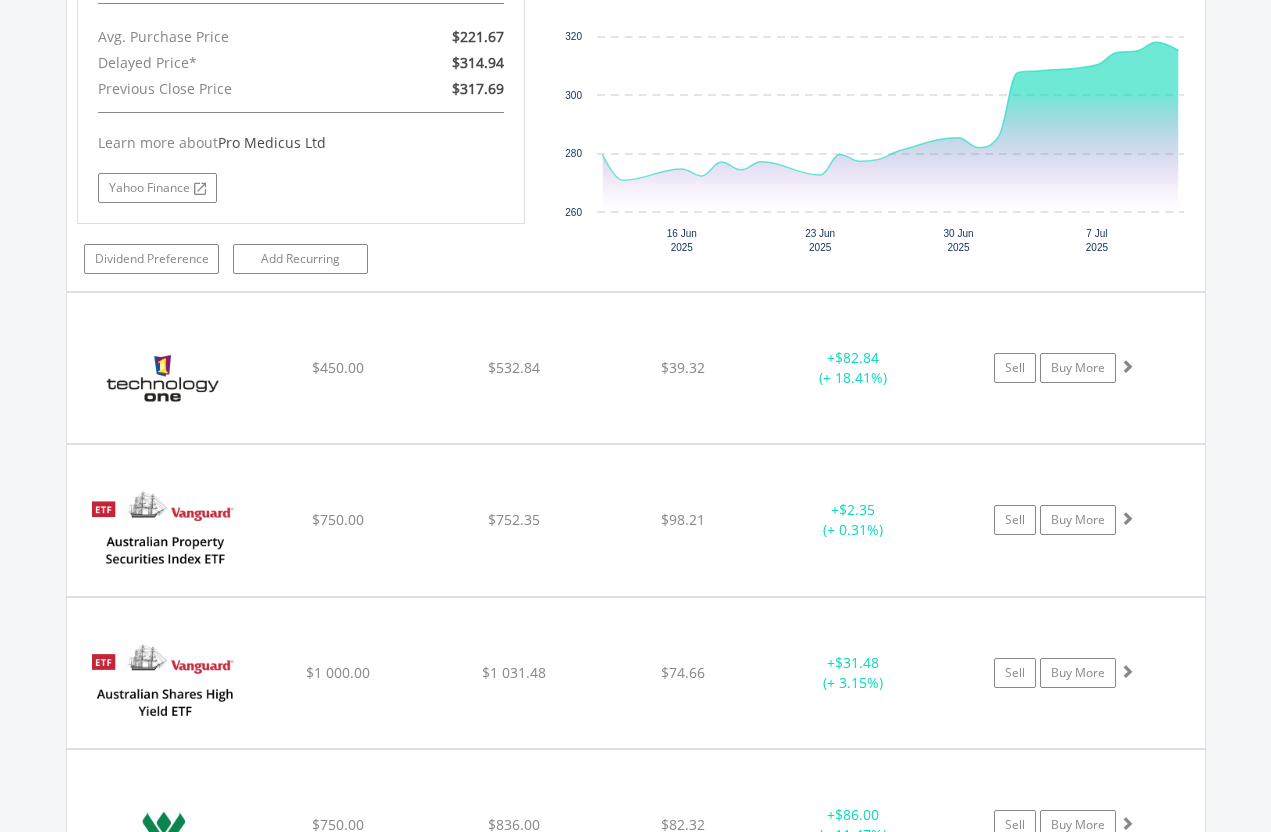 click on "﻿
Technology One
$450.00
$532.84
$39.32
+  $82.84 (+ 18.41%)
Sell
Buy More" at bounding box center [636, -1365] 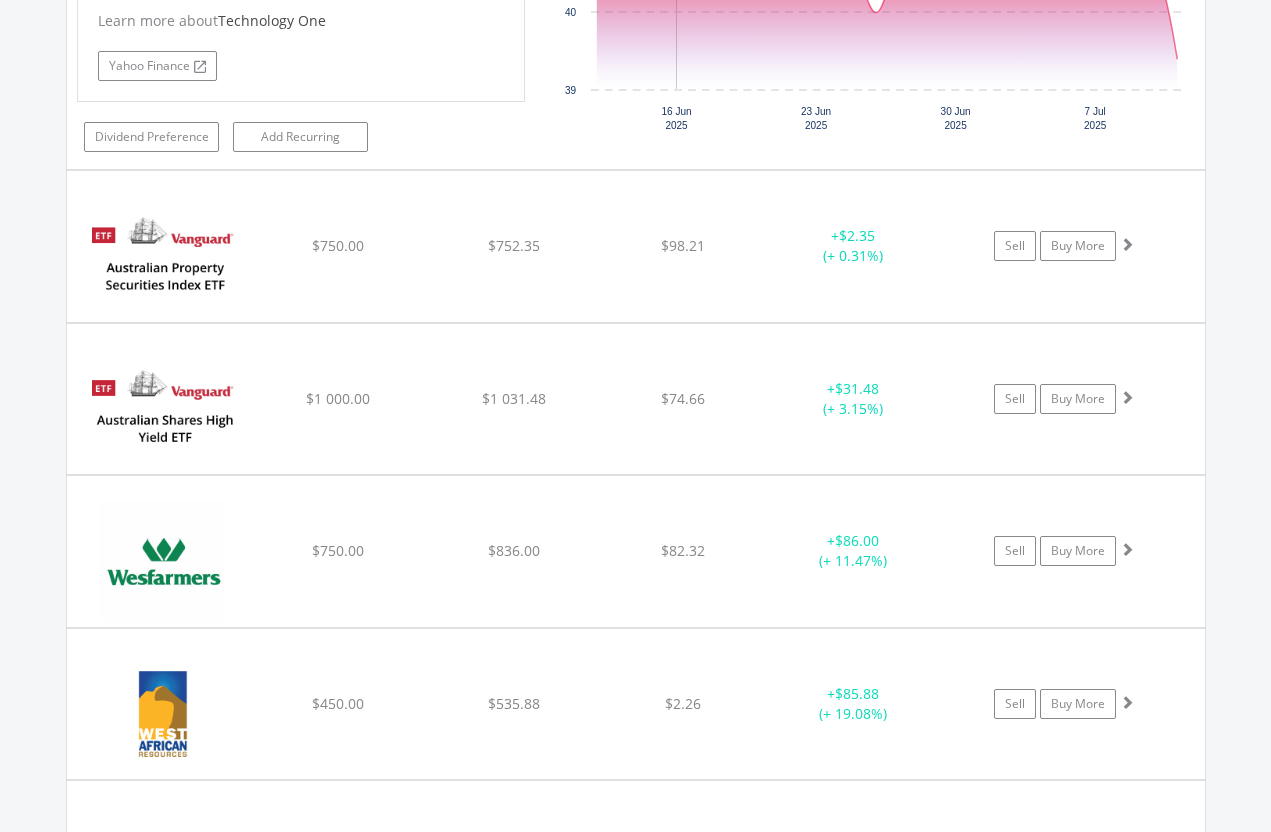 scroll, scrollTop: 3666, scrollLeft: 0, axis: vertical 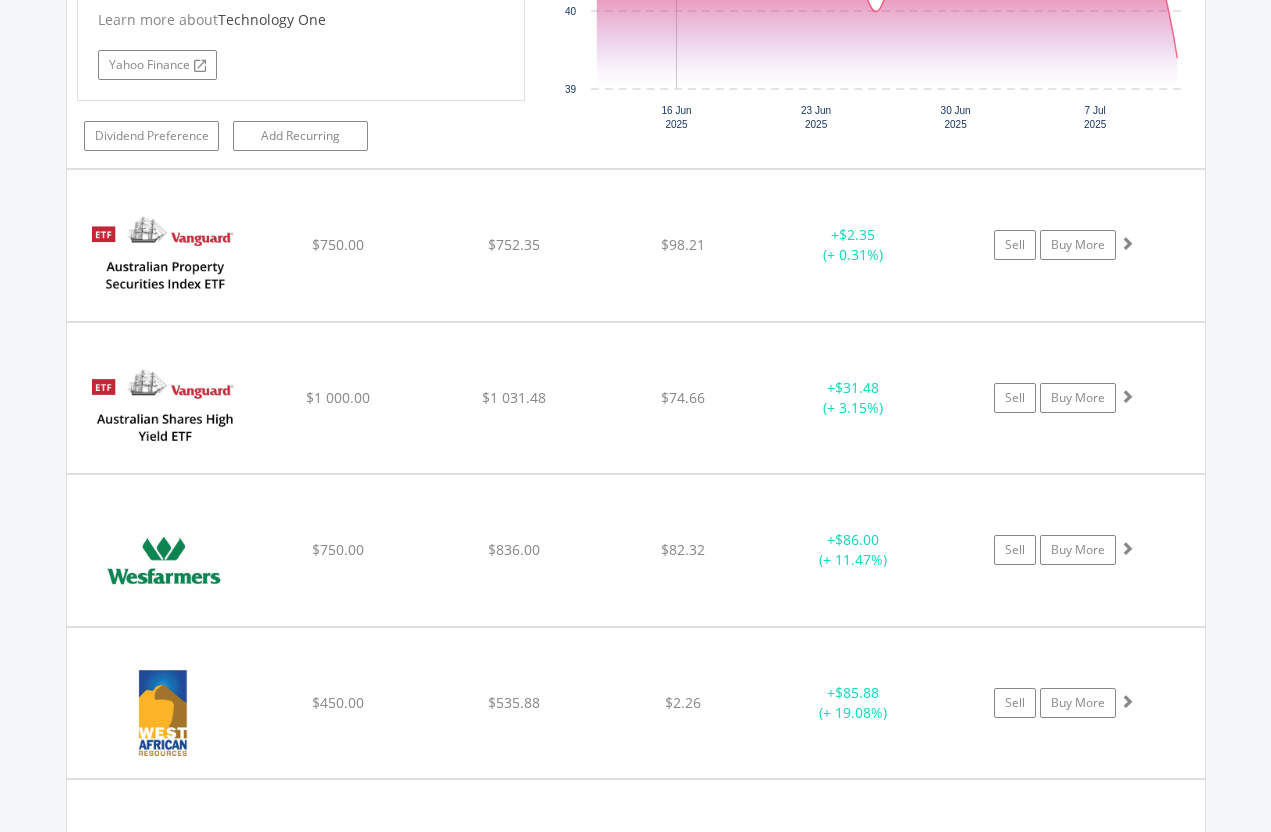 click on "$98.21" at bounding box center (683, -2049) 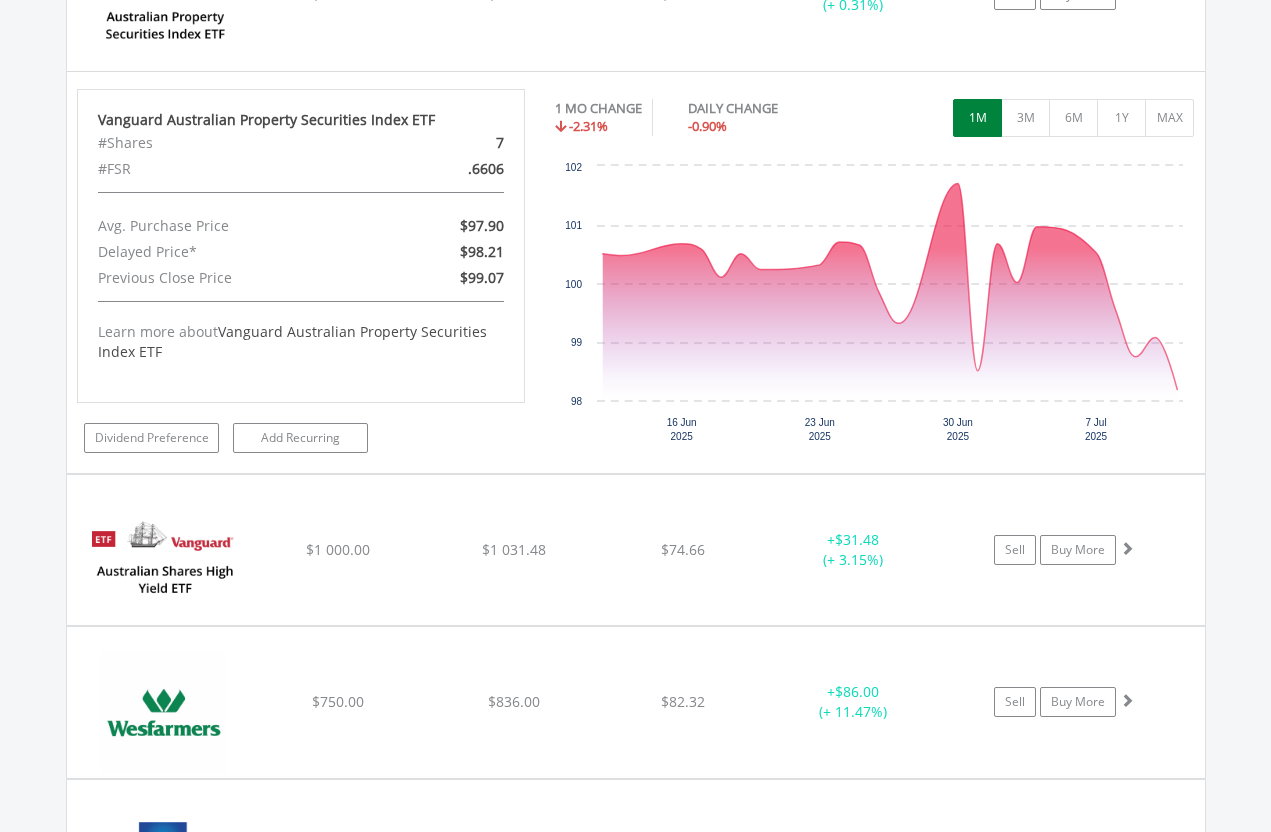 scroll, scrollTop: 3838, scrollLeft: 0, axis: vertical 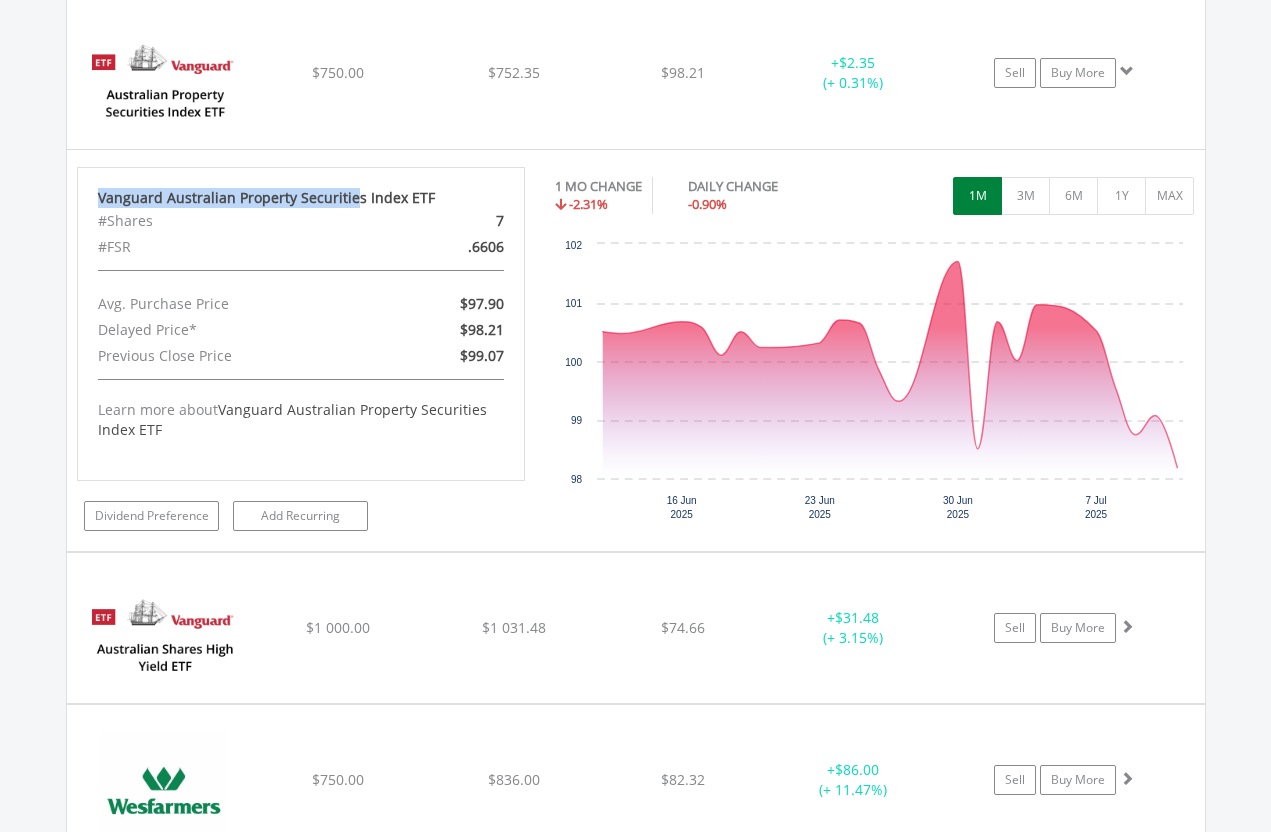 copy on "Vanguard Australian Property Securitie" 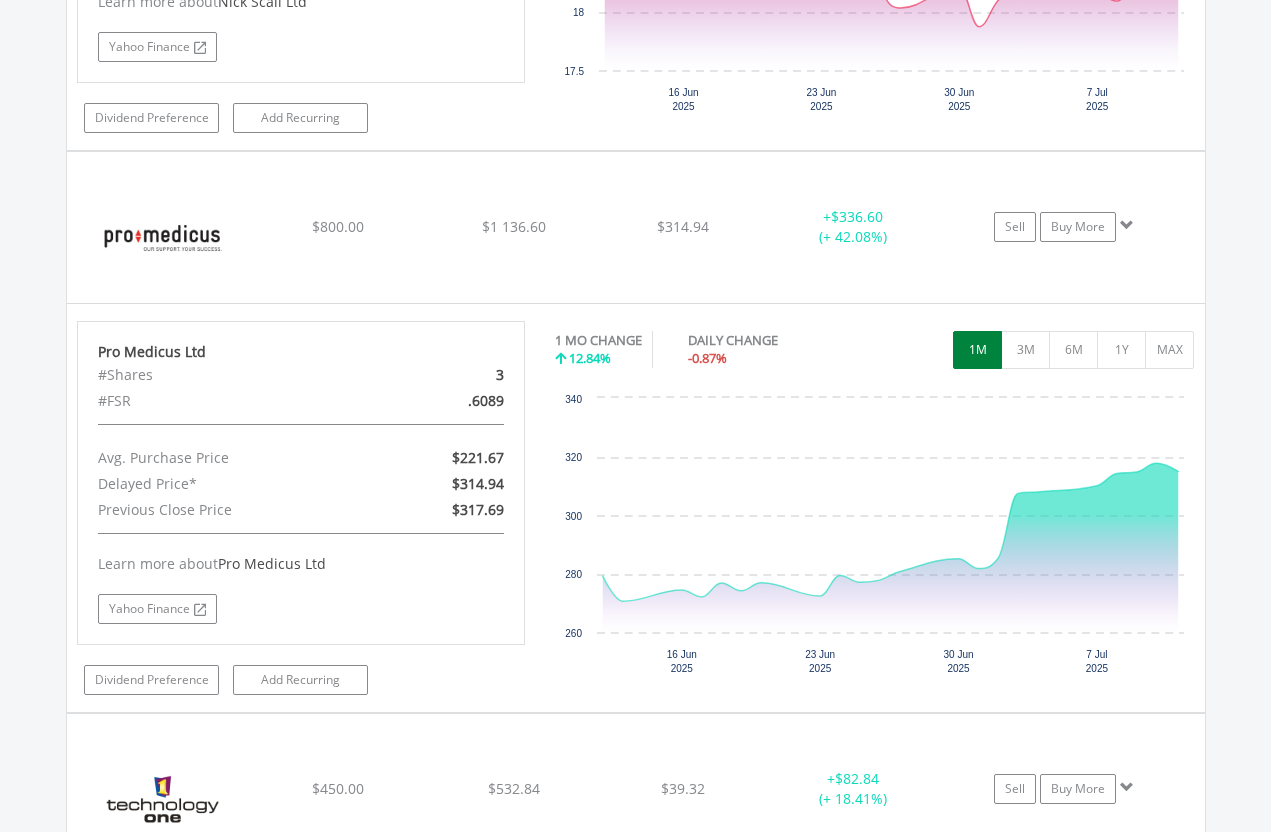 scroll, scrollTop: 2533, scrollLeft: 0, axis: vertical 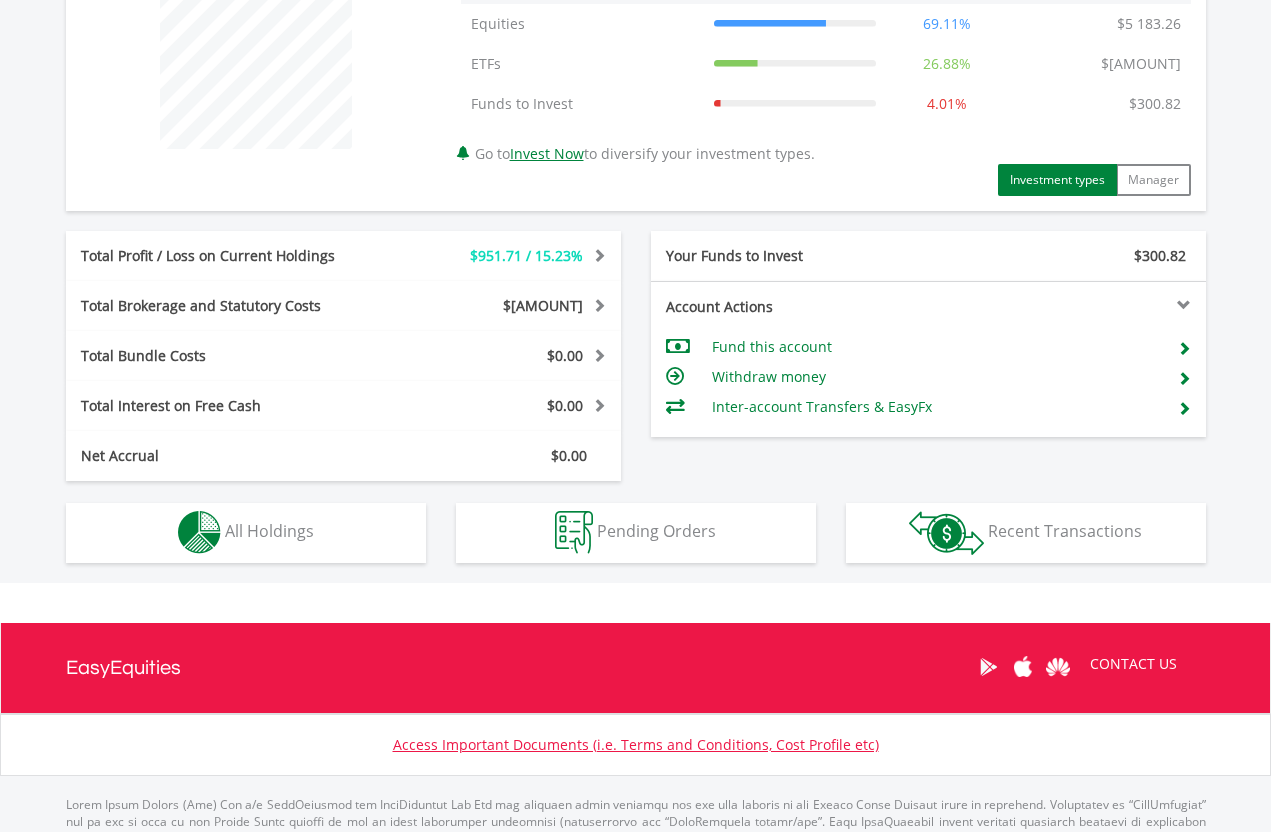 click on "All Holdings" at bounding box center [269, 531] 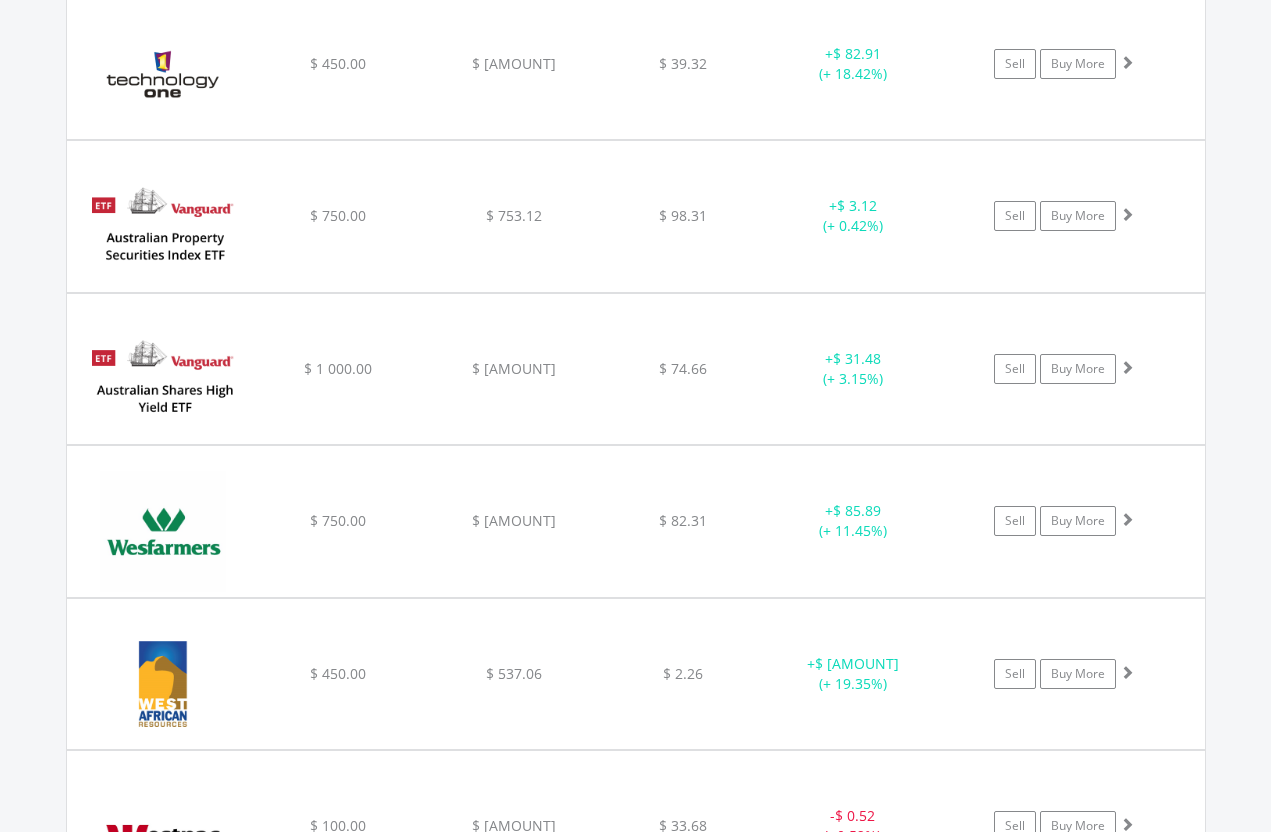 scroll, scrollTop: 2468, scrollLeft: 0, axis: vertical 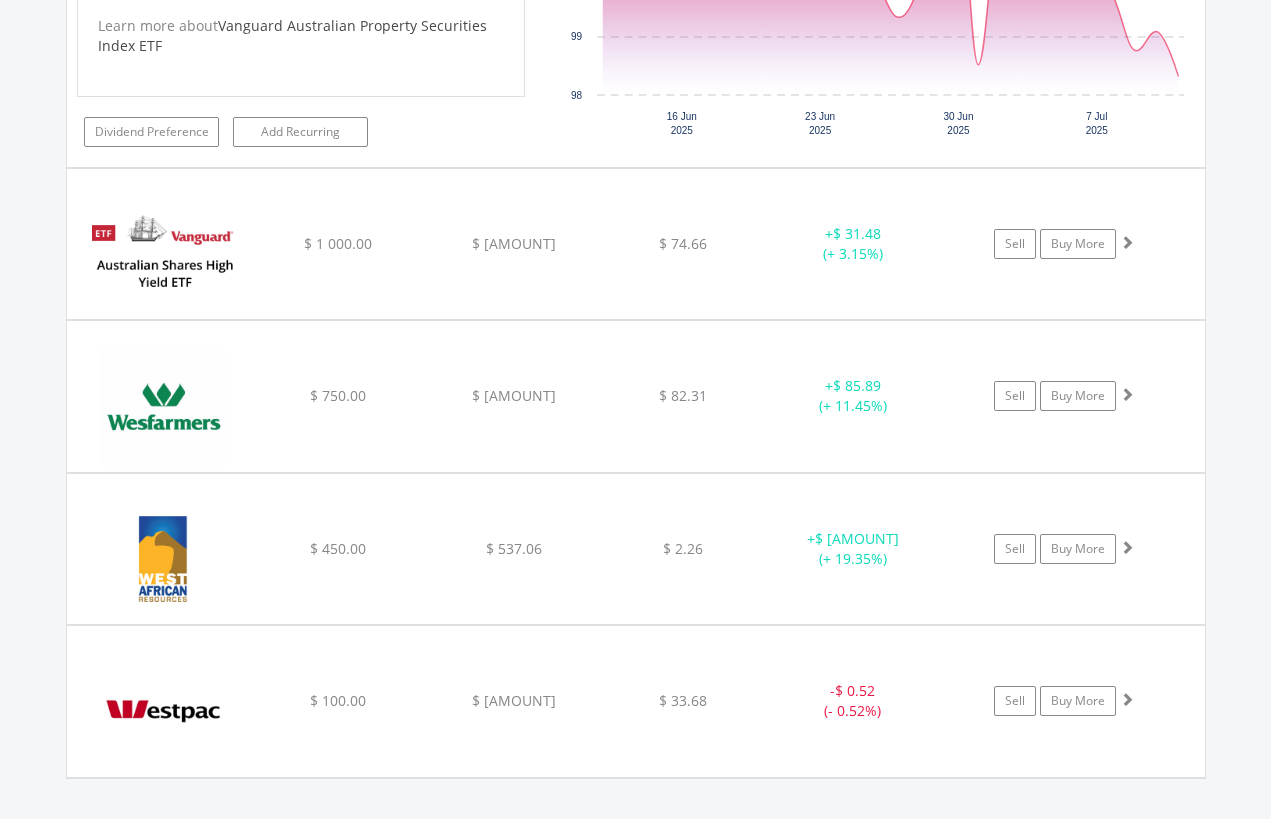 click on "﻿
Vanguard Australian Shares High Yield ETF
$ 1 000.00
$ 1 031.48
$ 74.66
+  $ 31.48 (+ 3.15%)
Sell
Buy More" at bounding box center [636, -1378] 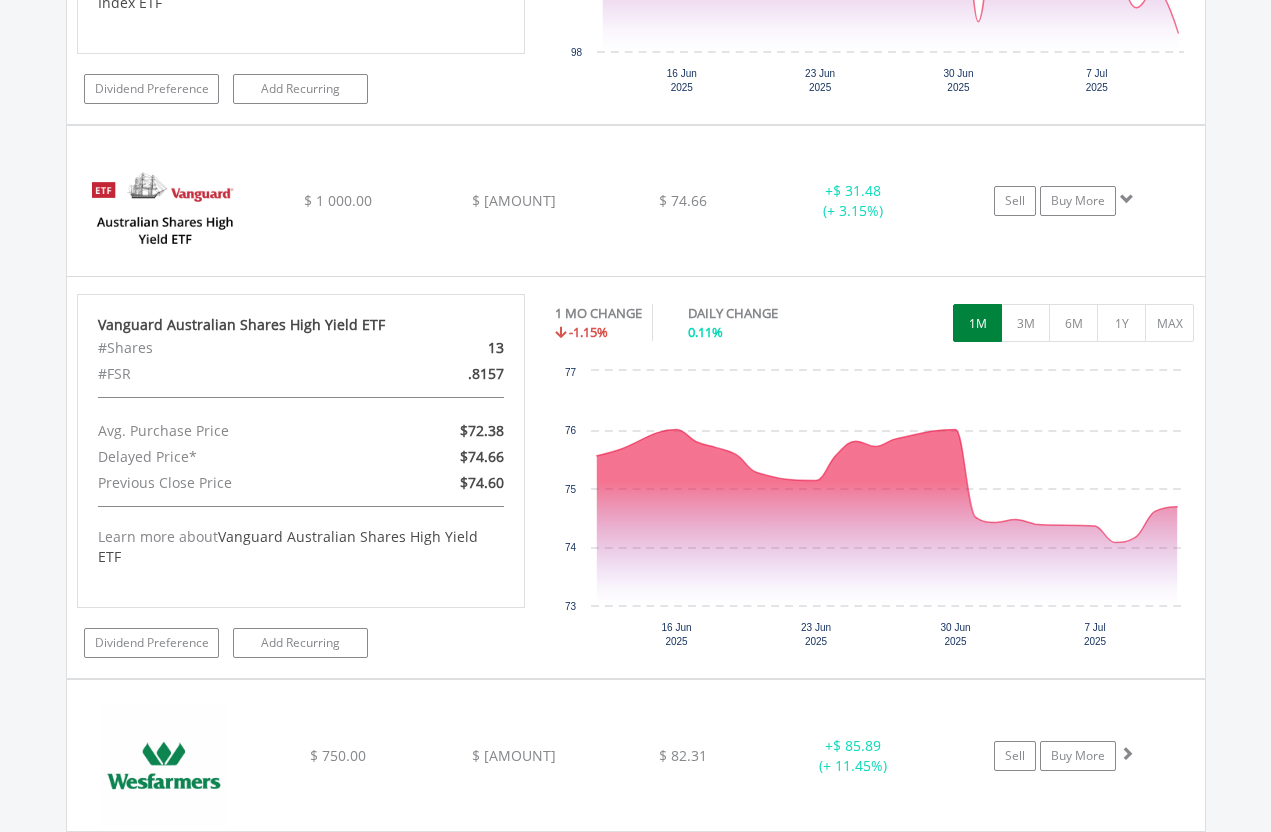 scroll, scrollTop: 3061, scrollLeft: 0, axis: vertical 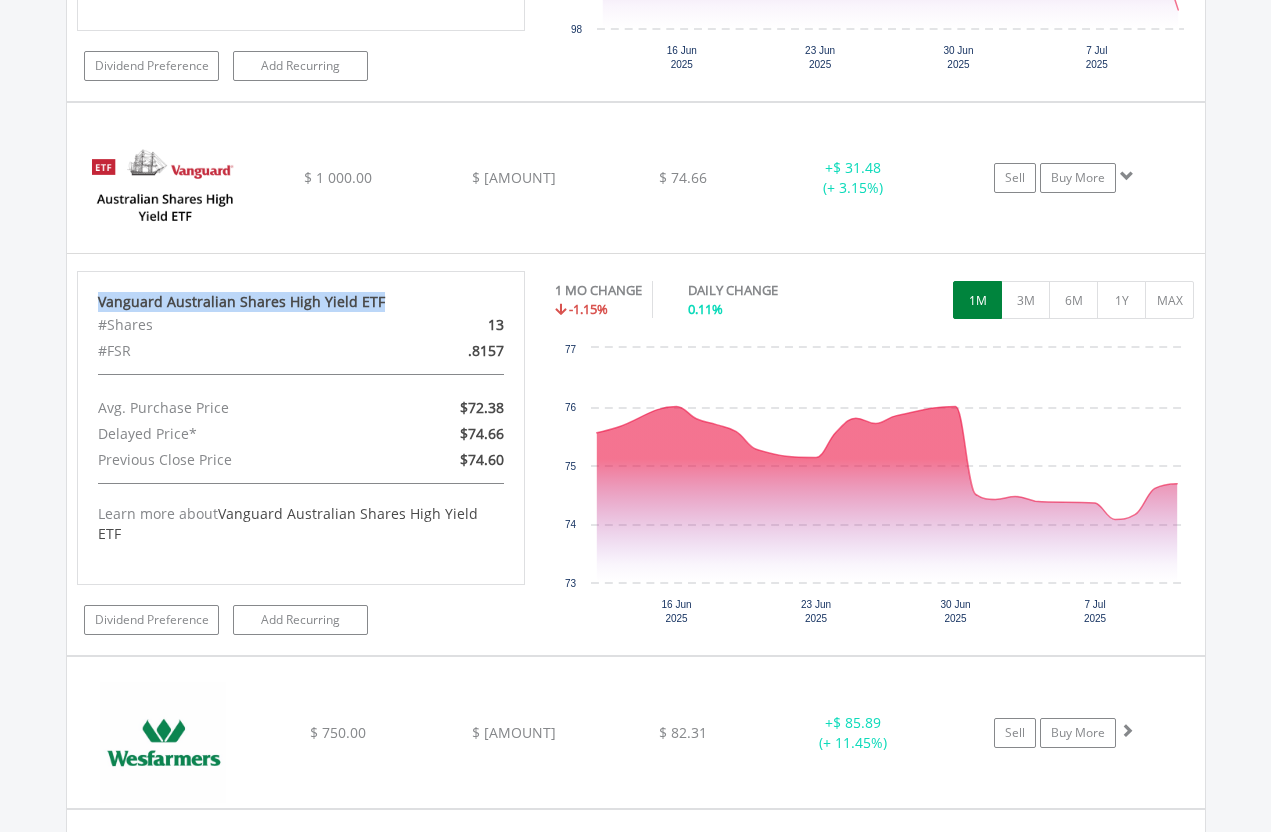 copy on "Vanguard Australian Shares High Yield ETF" 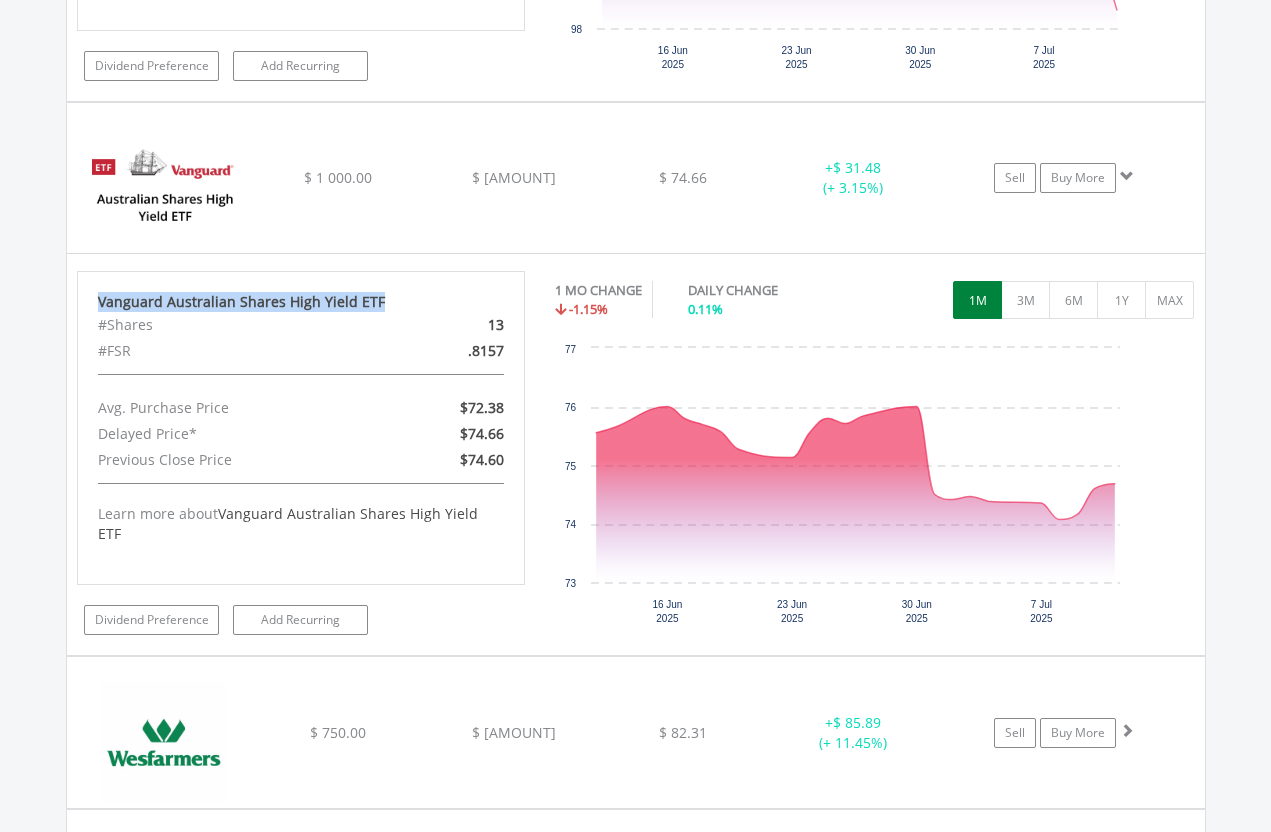 scroll, scrollTop: 3062, scrollLeft: 0, axis: vertical 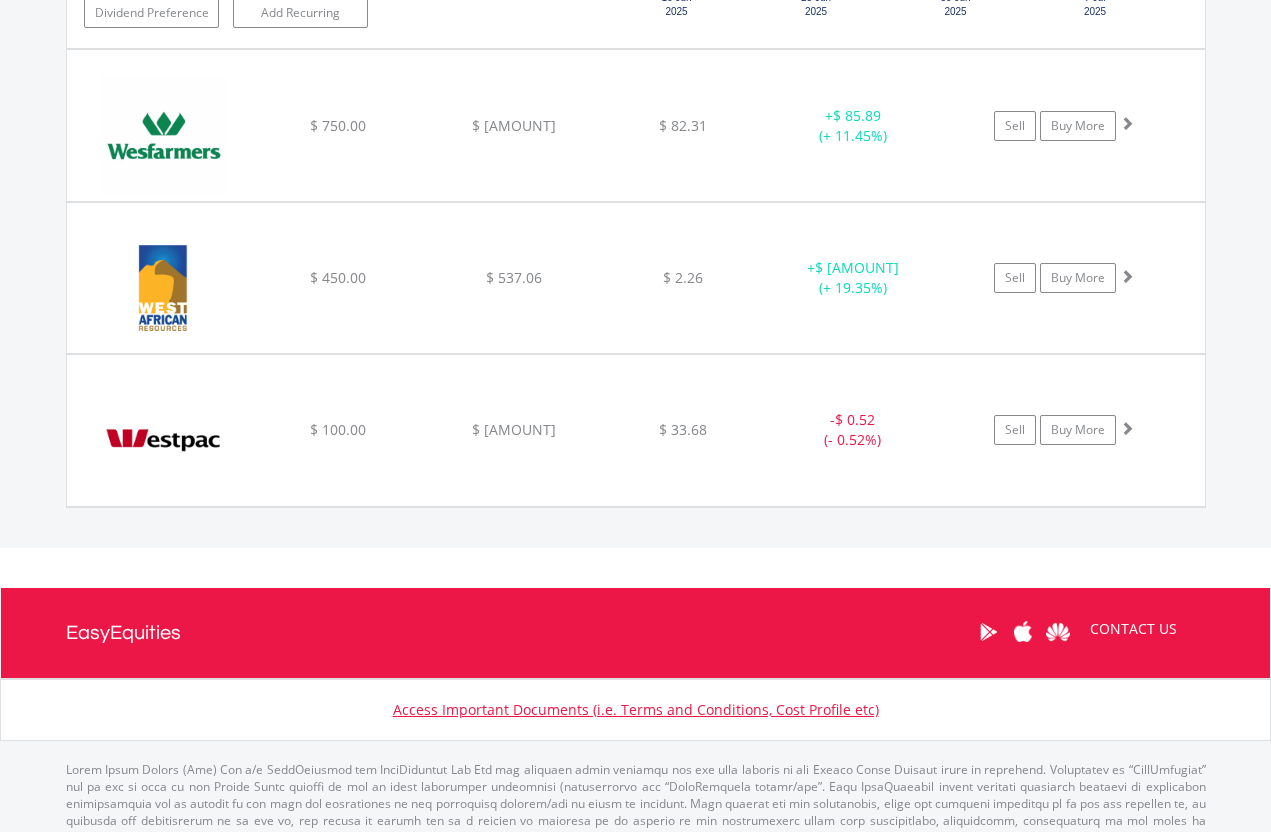 click on "﻿
West African Resources Ltd
$ 450.00
$ 537.06
$ 2.26
+  $ 87.06 (+ 19.35%)
Sell
Buy More" at bounding box center (636, -2051) 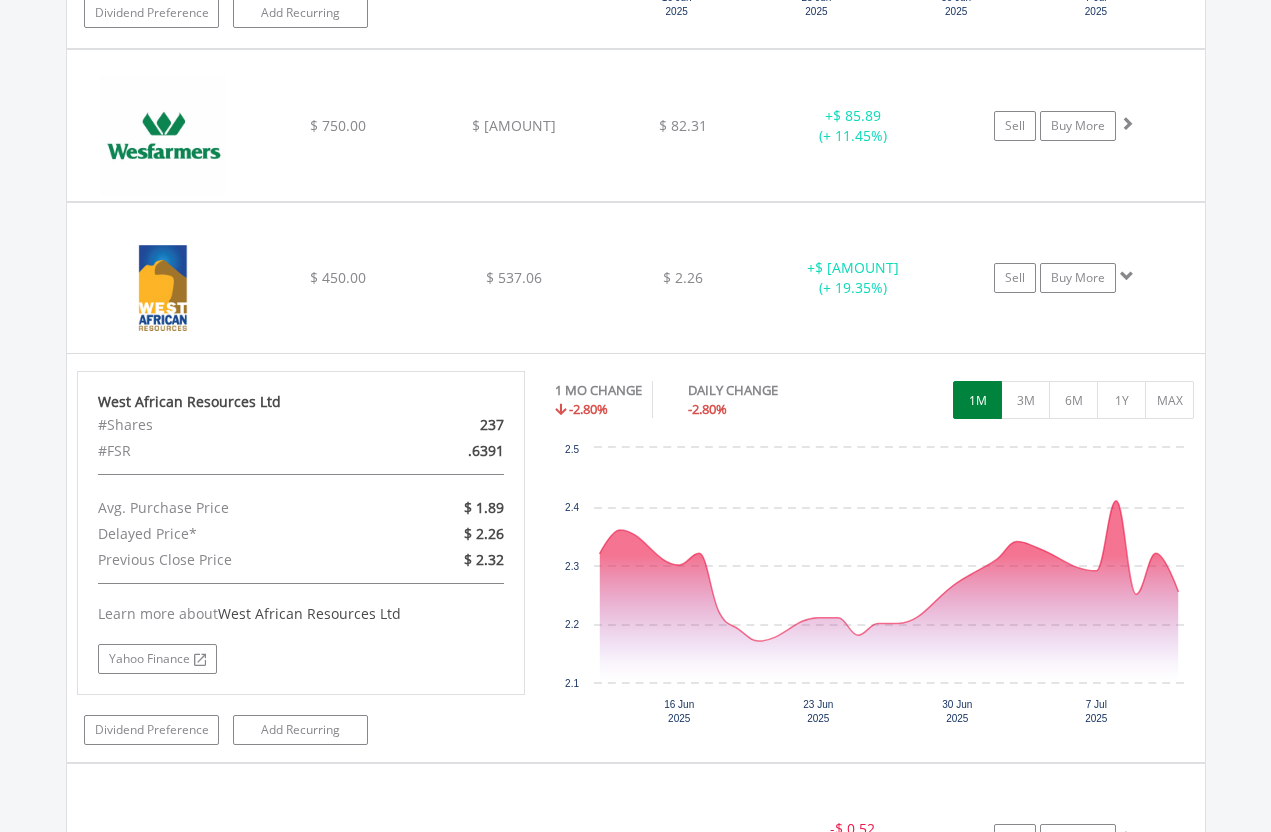 click on "﻿
Wesfarmers Limited
$ 750.00
$ 835.89
$ 82.31
+  $ 85.89 (+ 11.45%)
Sell
Buy More" at bounding box center (636, -2051) 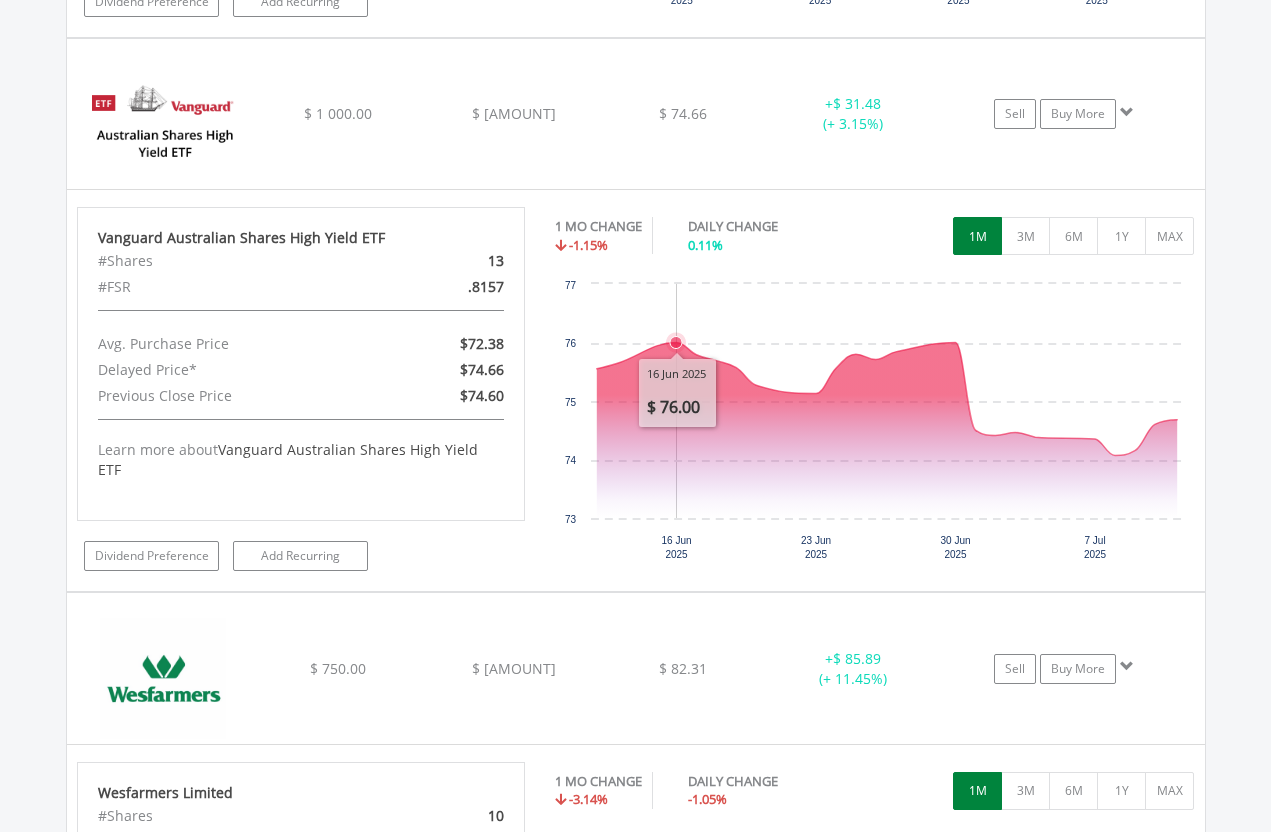 scroll, scrollTop: 3125, scrollLeft: 0, axis: vertical 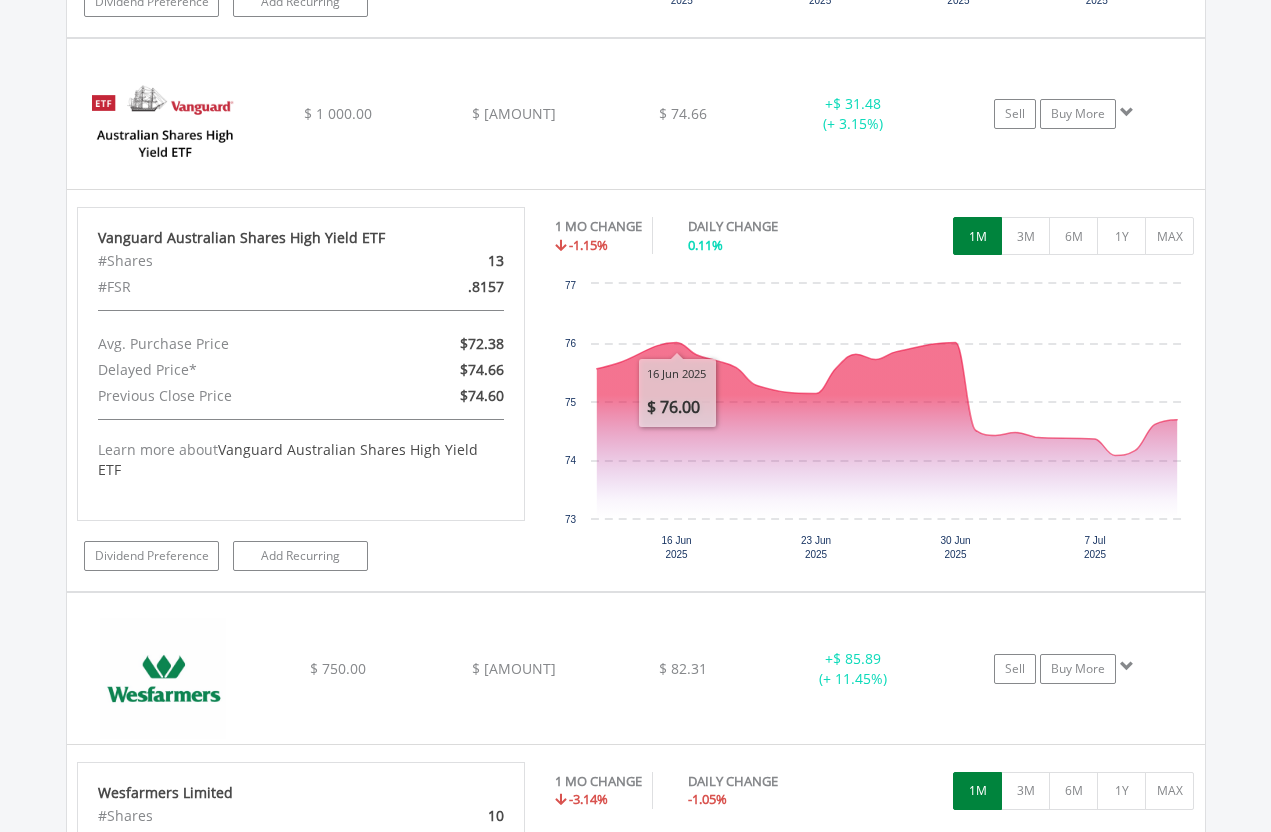 click on "Buy More" at bounding box center (1078, 114) 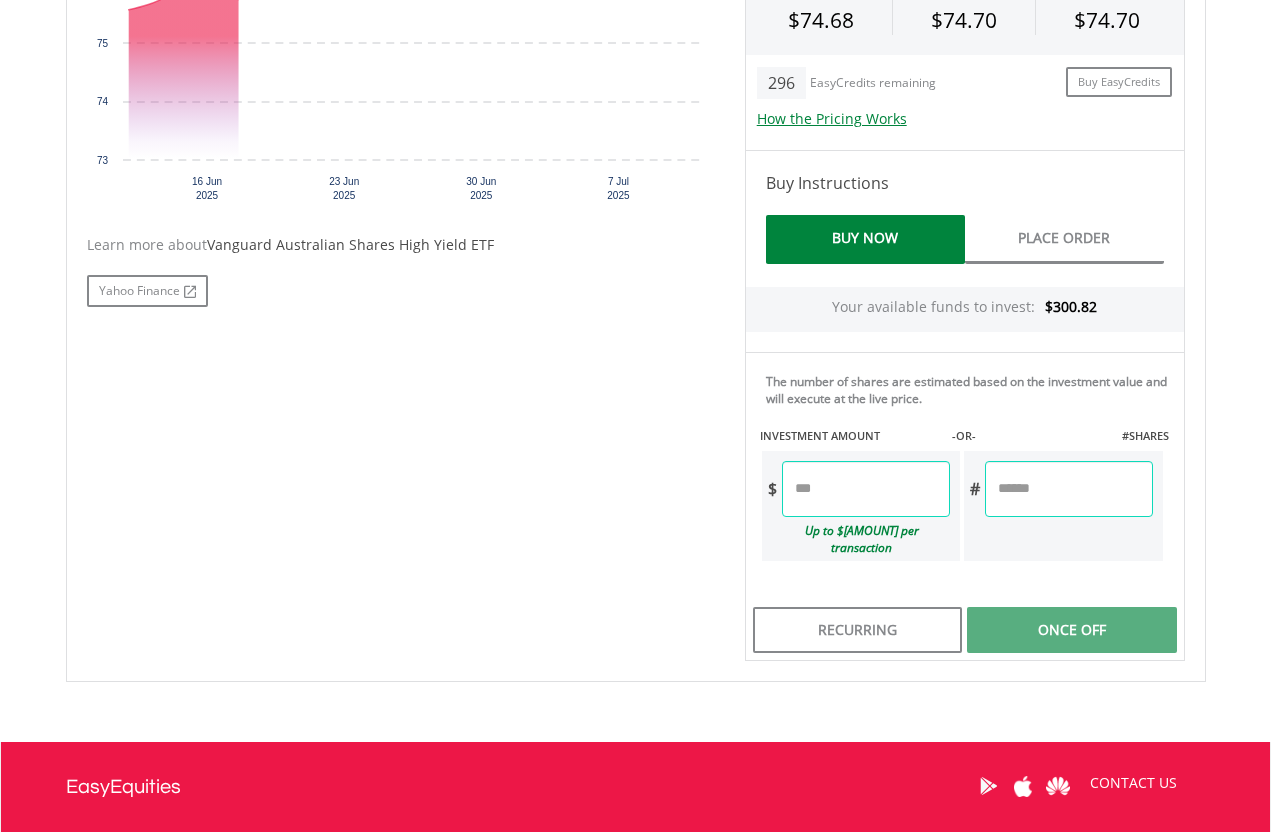 scroll, scrollTop: 796, scrollLeft: 0, axis: vertical 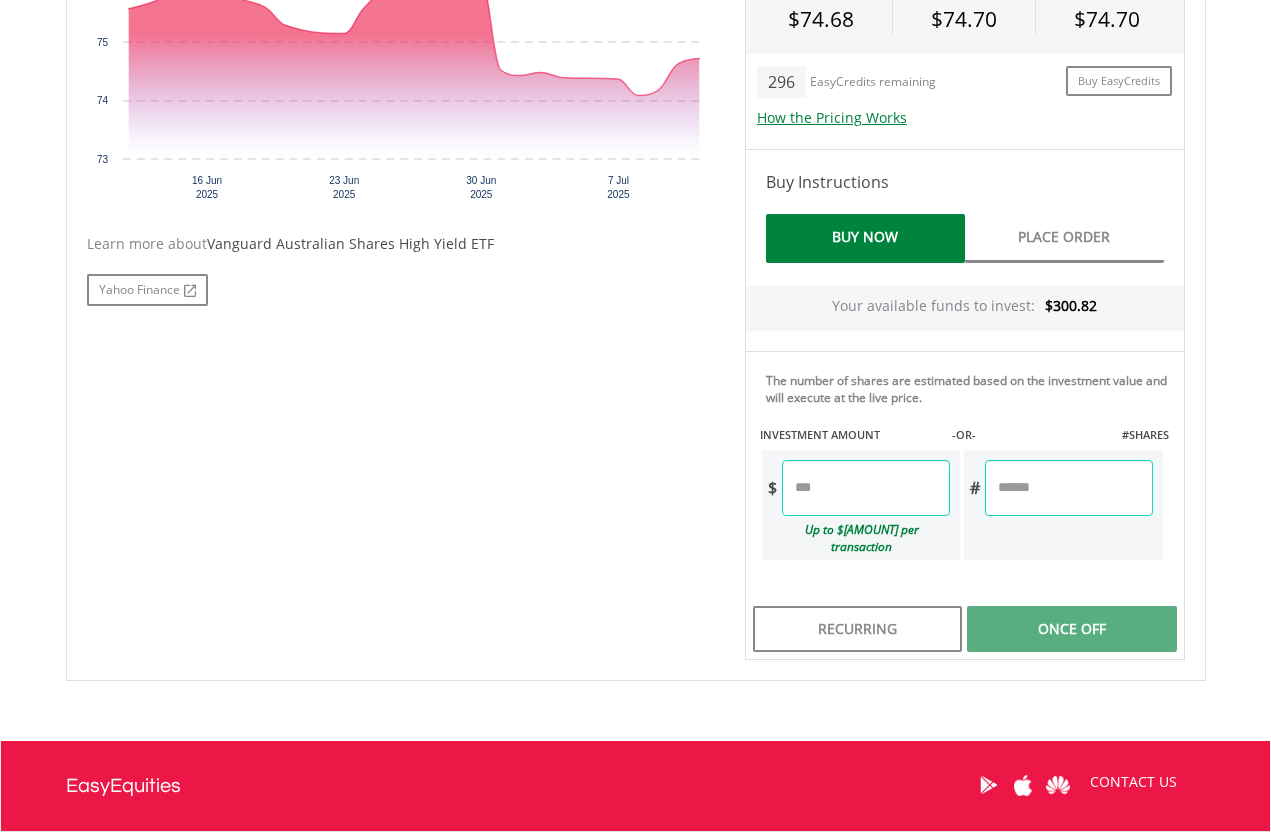 click at bounding box center [866, 488] 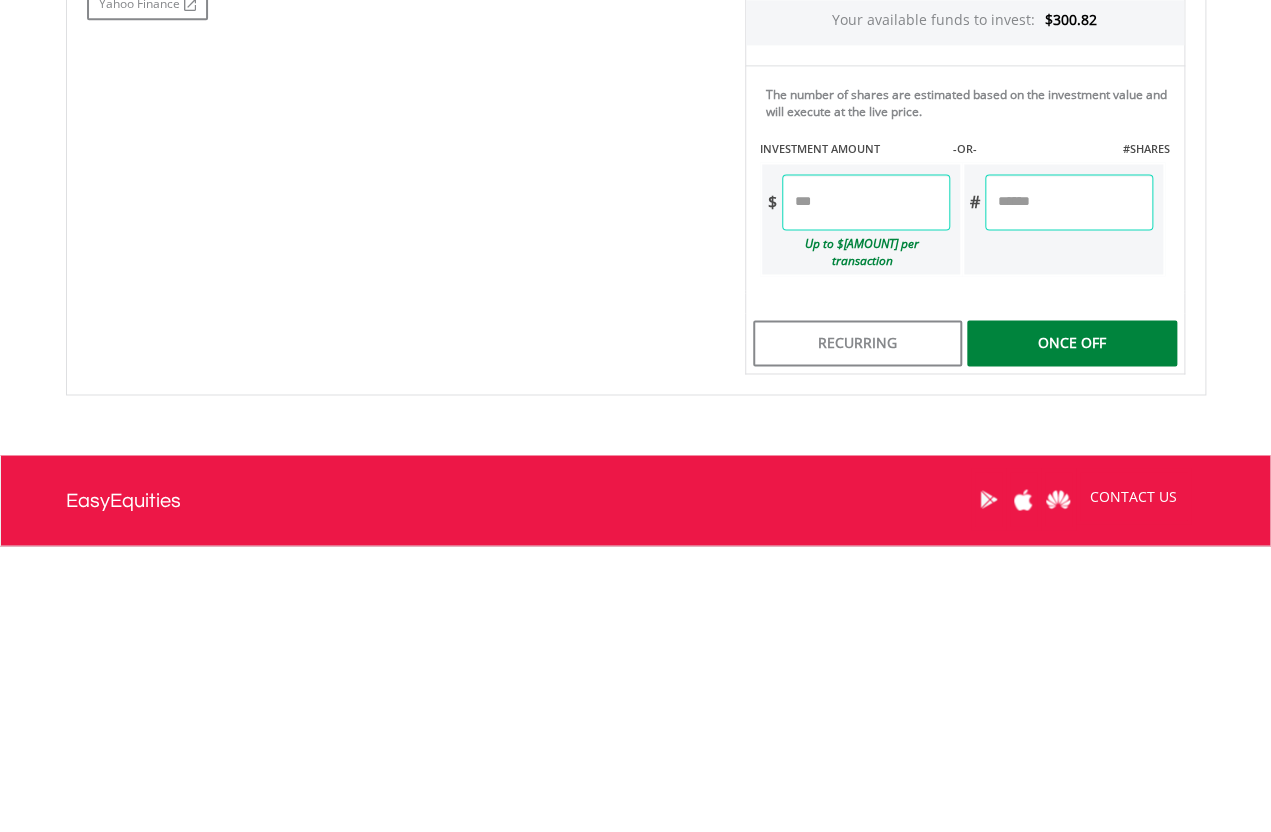 click on "No chart available.
1 MO CHANGE
[PERCENTAGE]
DAILY CHANGE
[PERCENTAGE]
1M
3M
6M
1Y
MAX
Chart [DATE]" at bounding box center (636, 253) 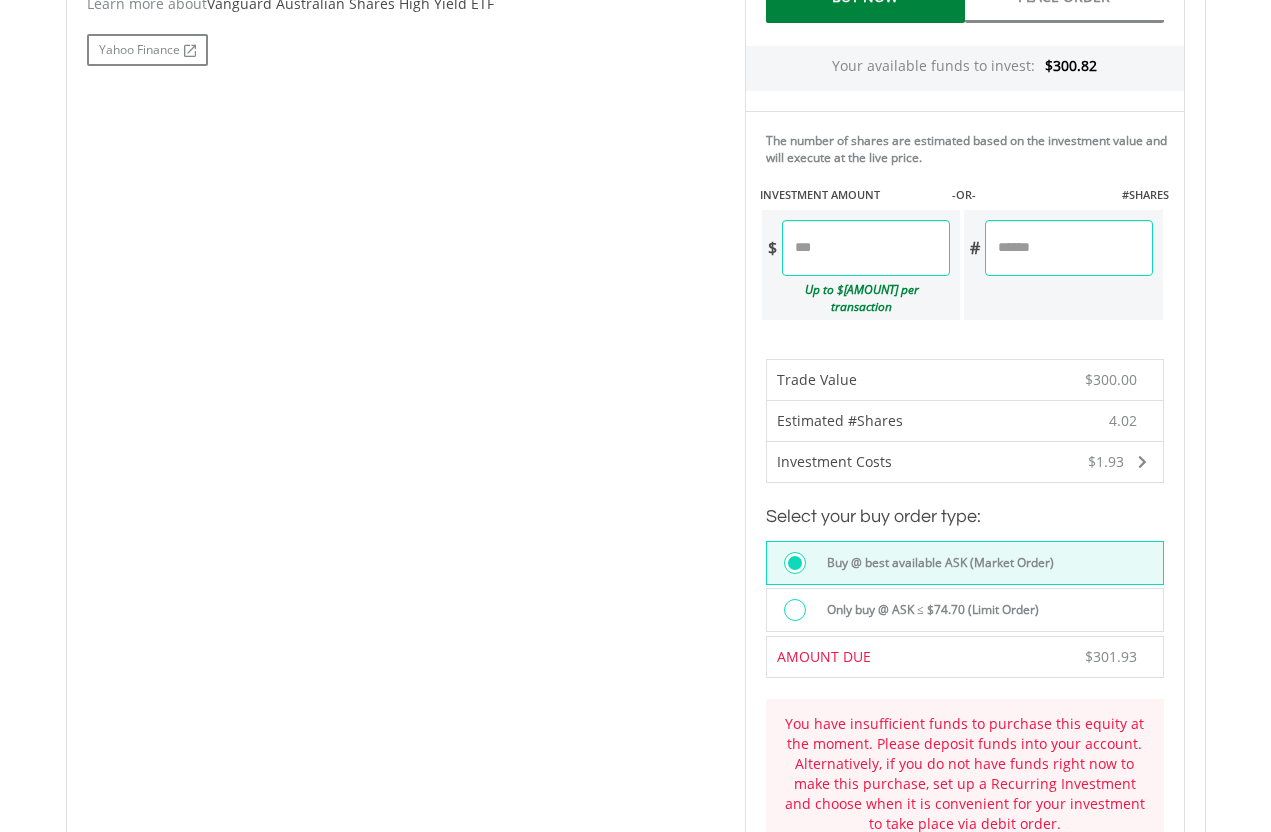 scroll, scrollTop: 981, scrollLeft: 0, axis: vertical 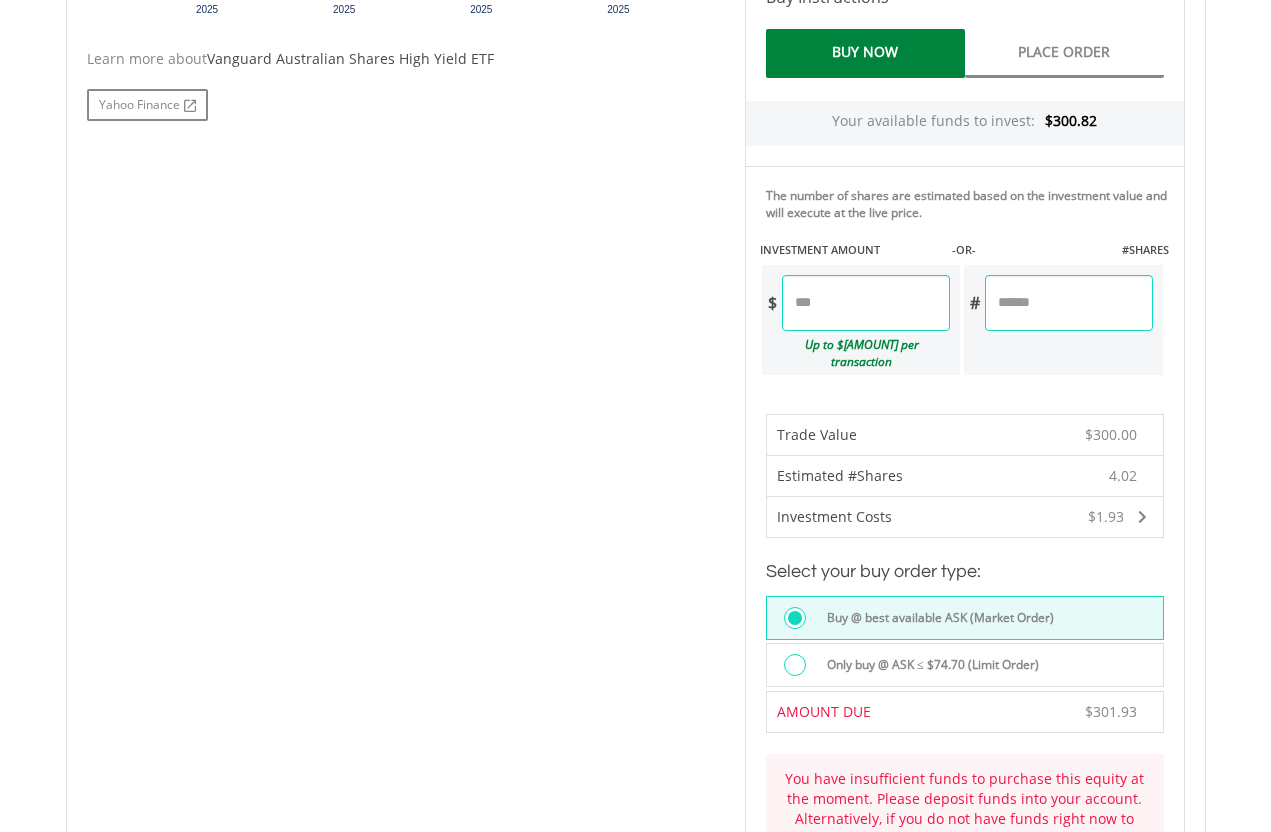 click on "******" at bounding box center (866, 303) 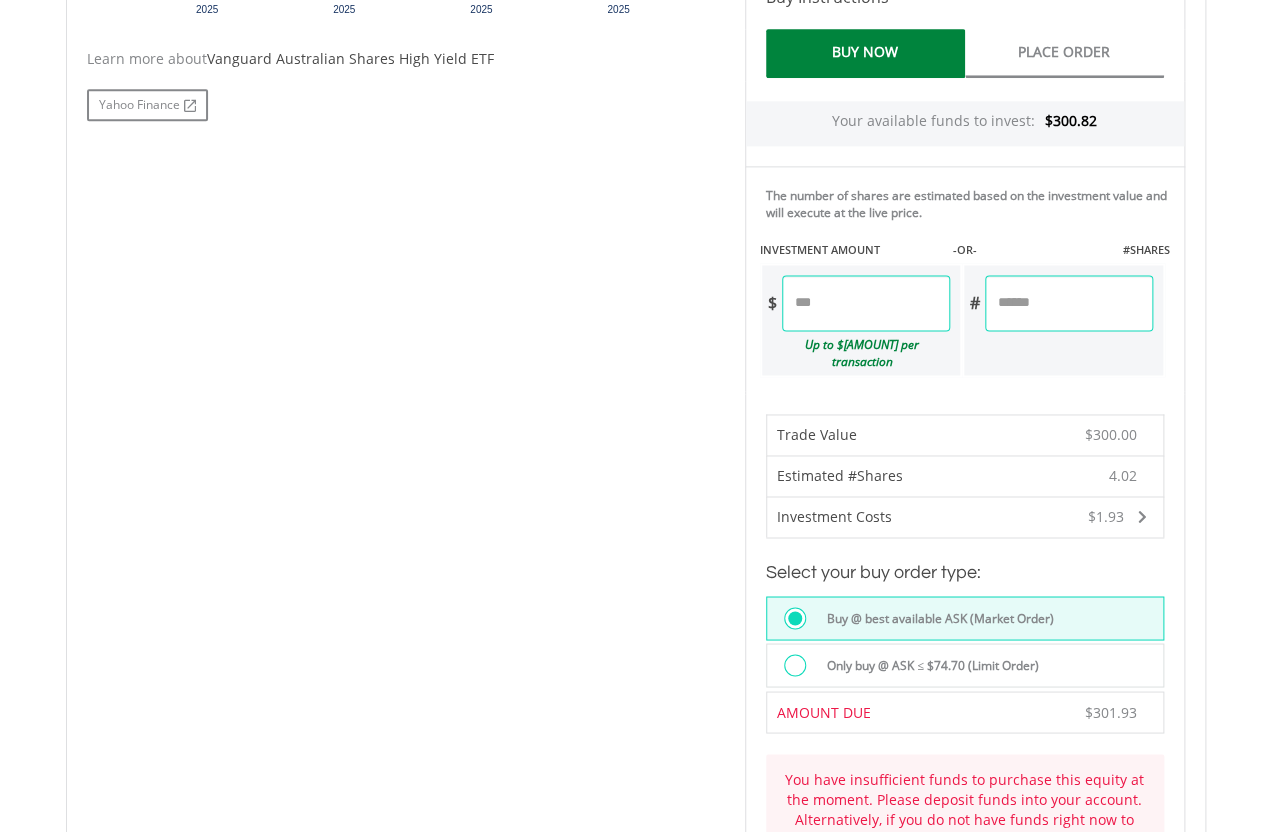 type on "*" 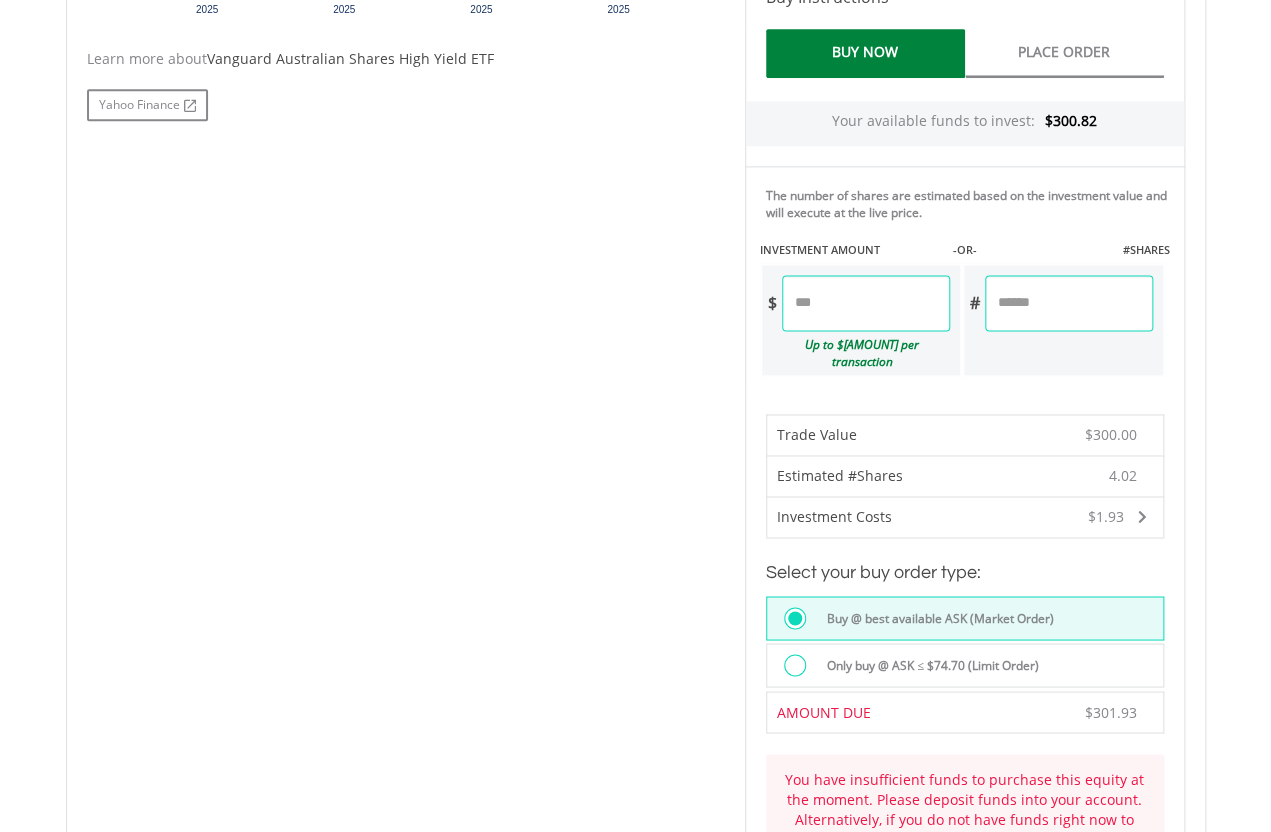click on "No chart available.
1 MO CHANGE
[PERCENTAGE]
DAILY CHANGE
[PERCENTAGE]
1M
3M
6M
1Y
MAX
Chart [DATE]" at bounding box center [636, 334] 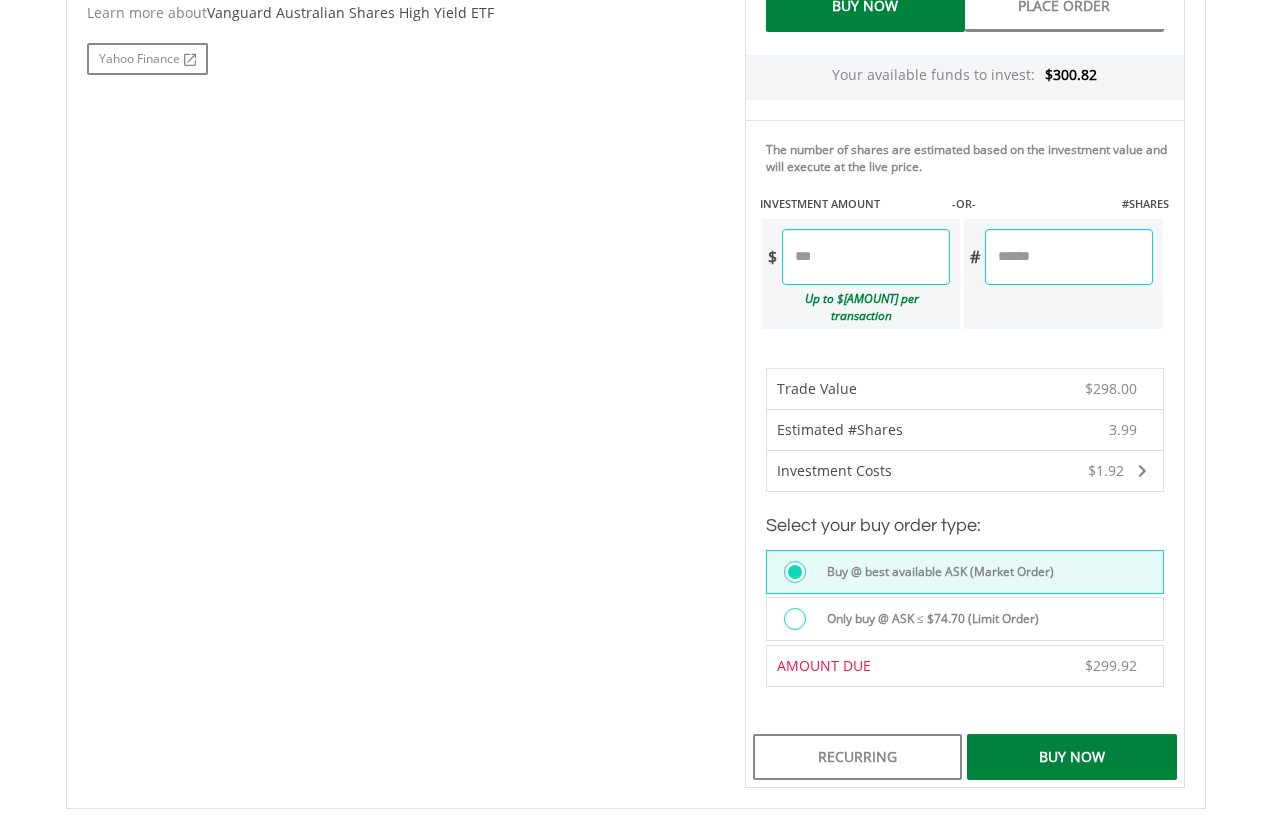 scroll, scrollTop: 1025, scrollLeft: 0, axis: vertical 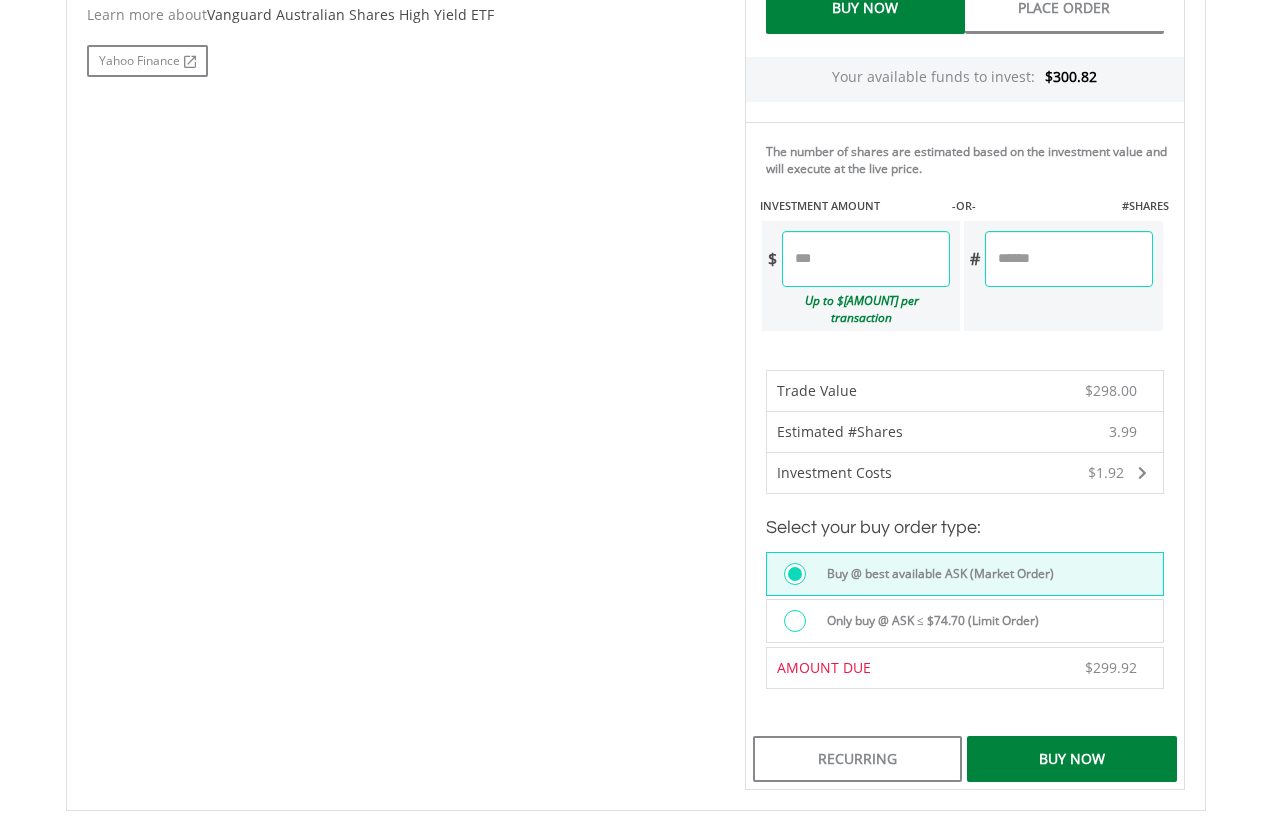 click on "******" at bounding box center [866, 259] 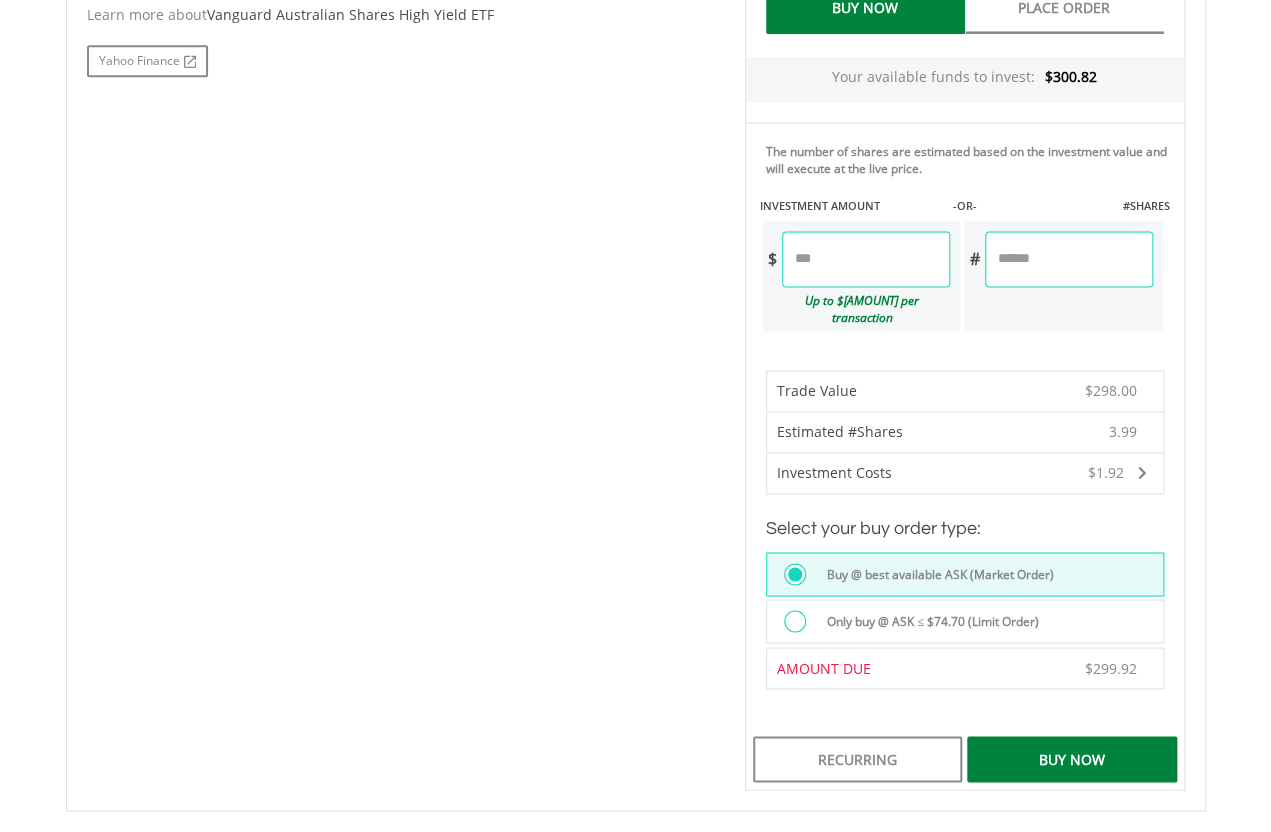 scroll, scrollTop: 1018, scrollLeft: 0, axis: vertical 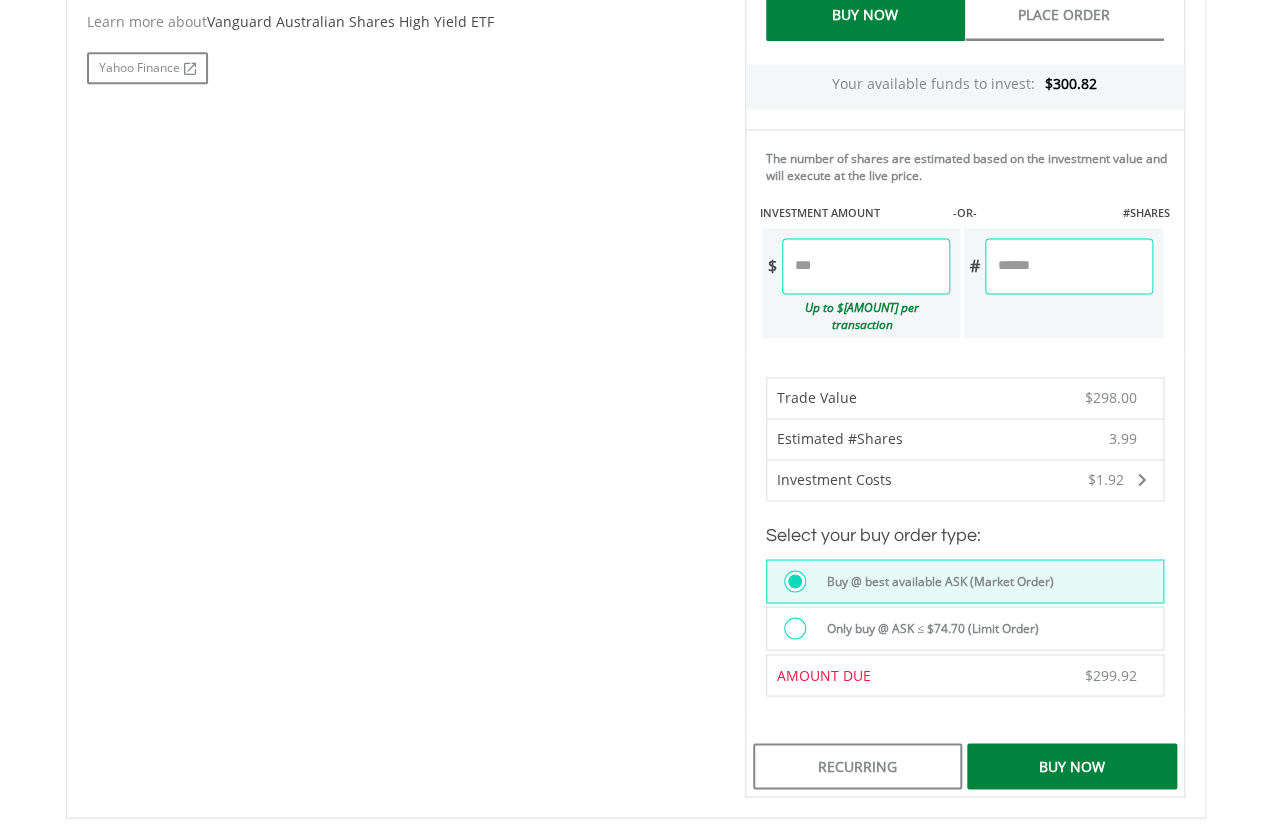 click on "No chart available.
1 MO CHANGE
[PERCENTAGE]
DAILY CHANGE
[PERCENTAGE]
1M
3M
6M
1Y
MAX
Chart [DATE]" at bounding box center (636, 211) 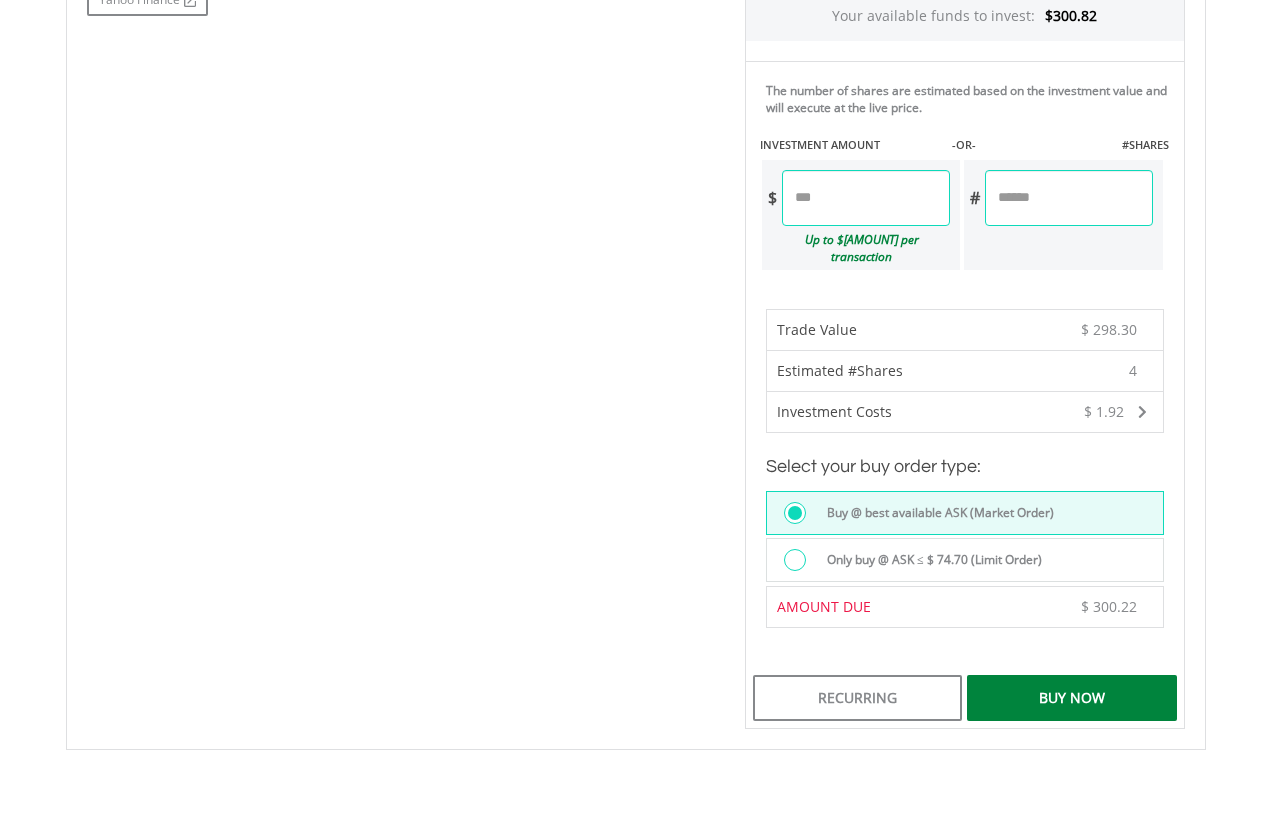 scroll, scrollTop: 1085, scrollLeft: 0, axis: vertical 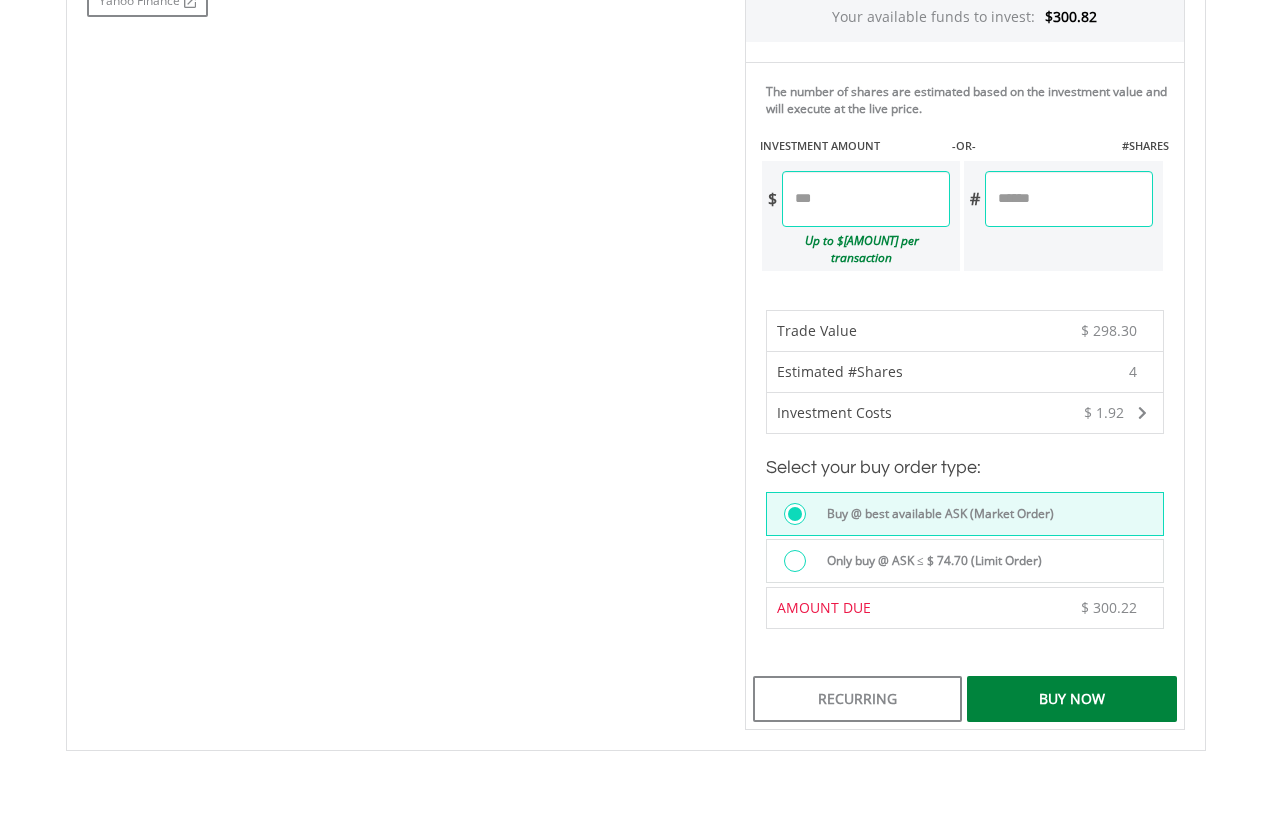 click on "Buy Now" at bounding box center (1071, 699) 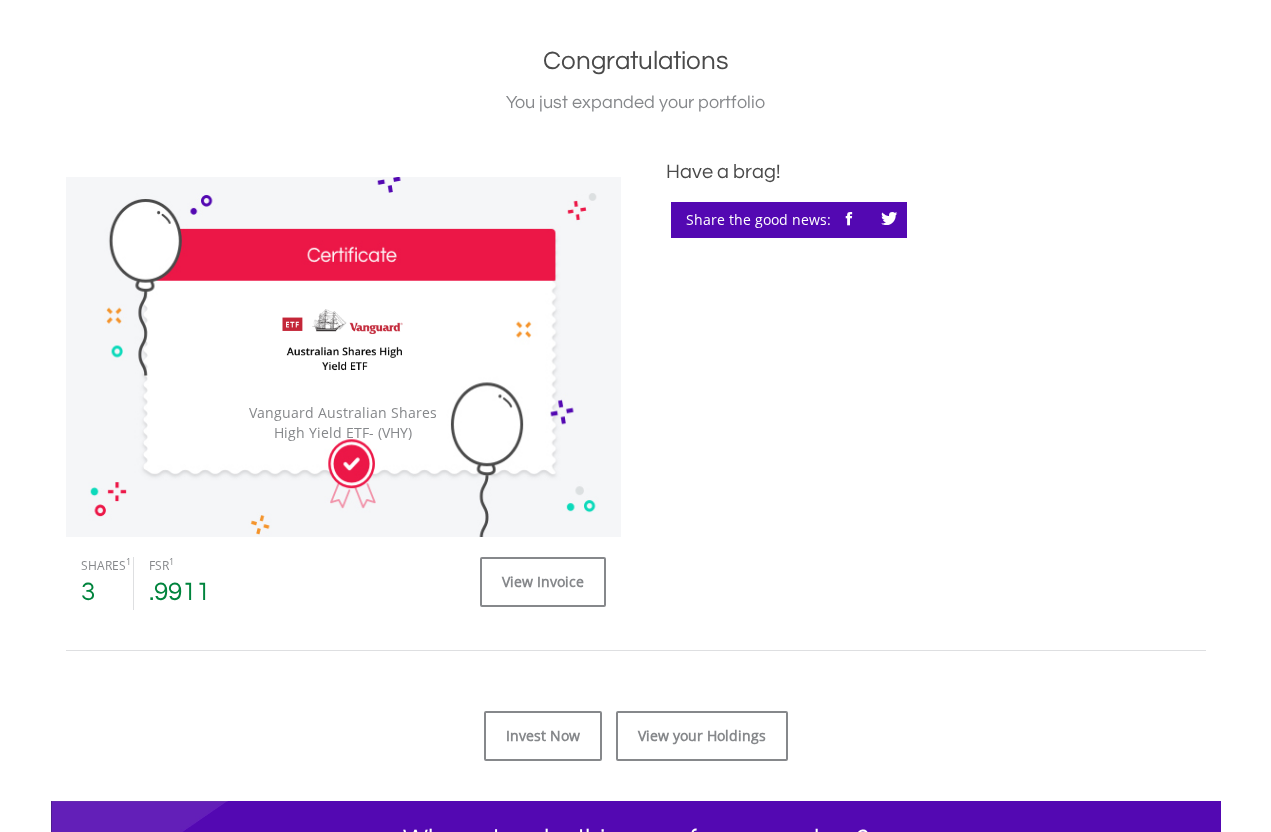 scroll, scrollTop: 434, scrollLeft: 0, axis: vertical 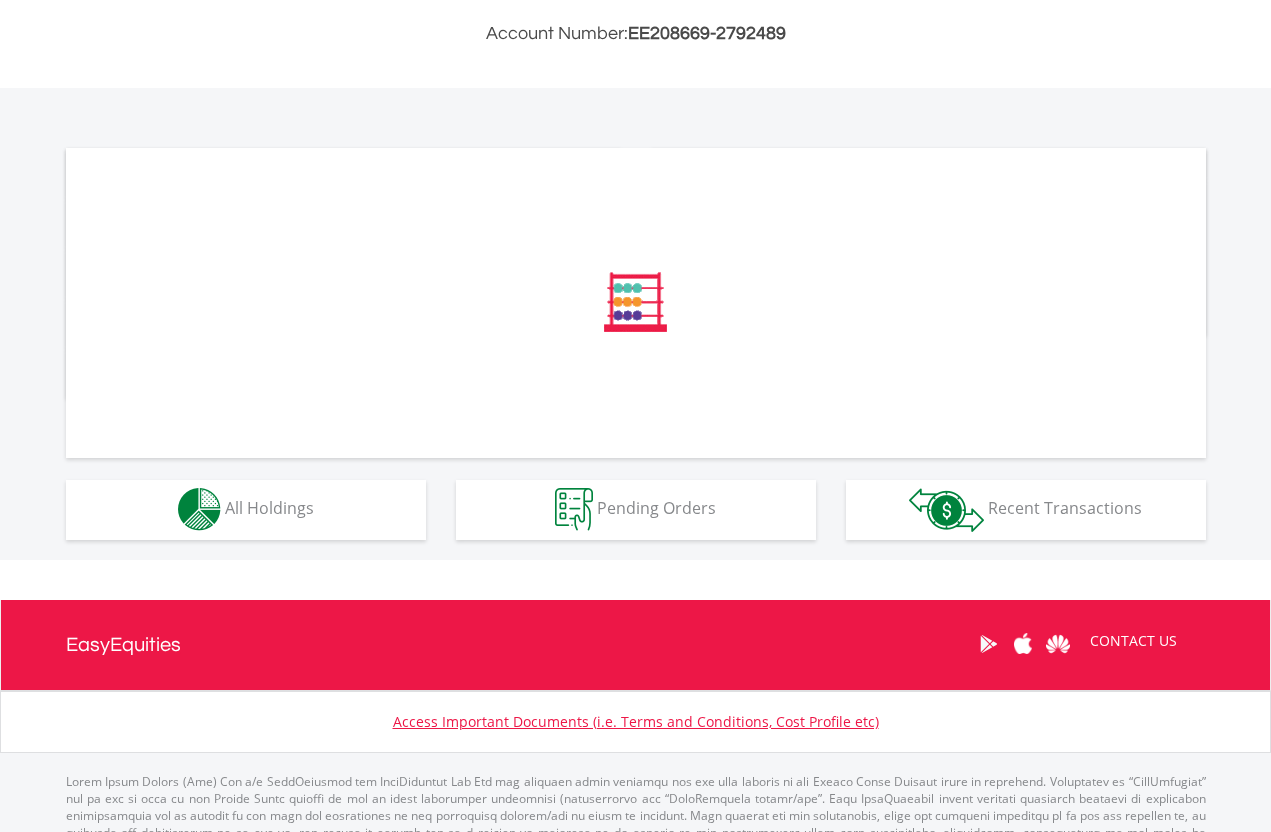 click on "Recent Transactions" at bounding box center (1065, 508) 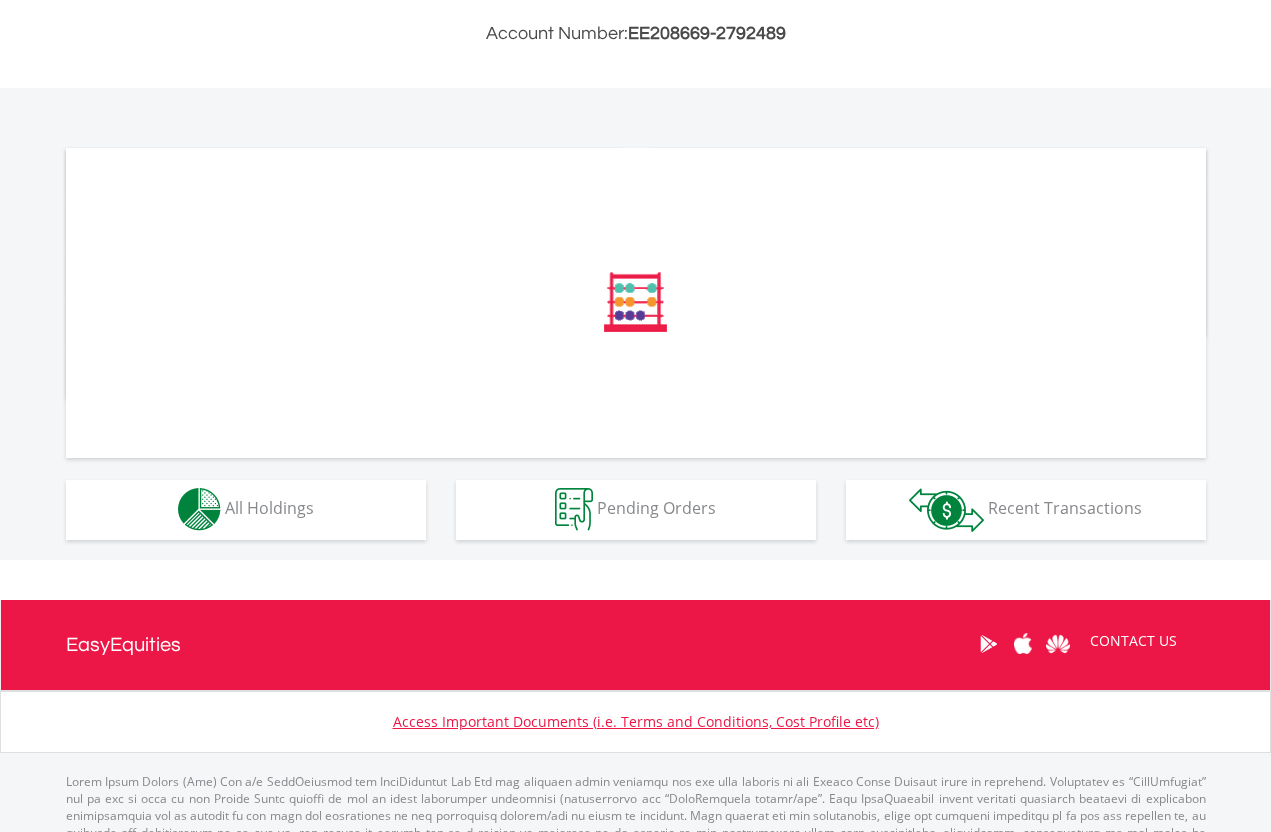 scroll, scrollTop: 532, scrollLeft: 0, axis: vertical 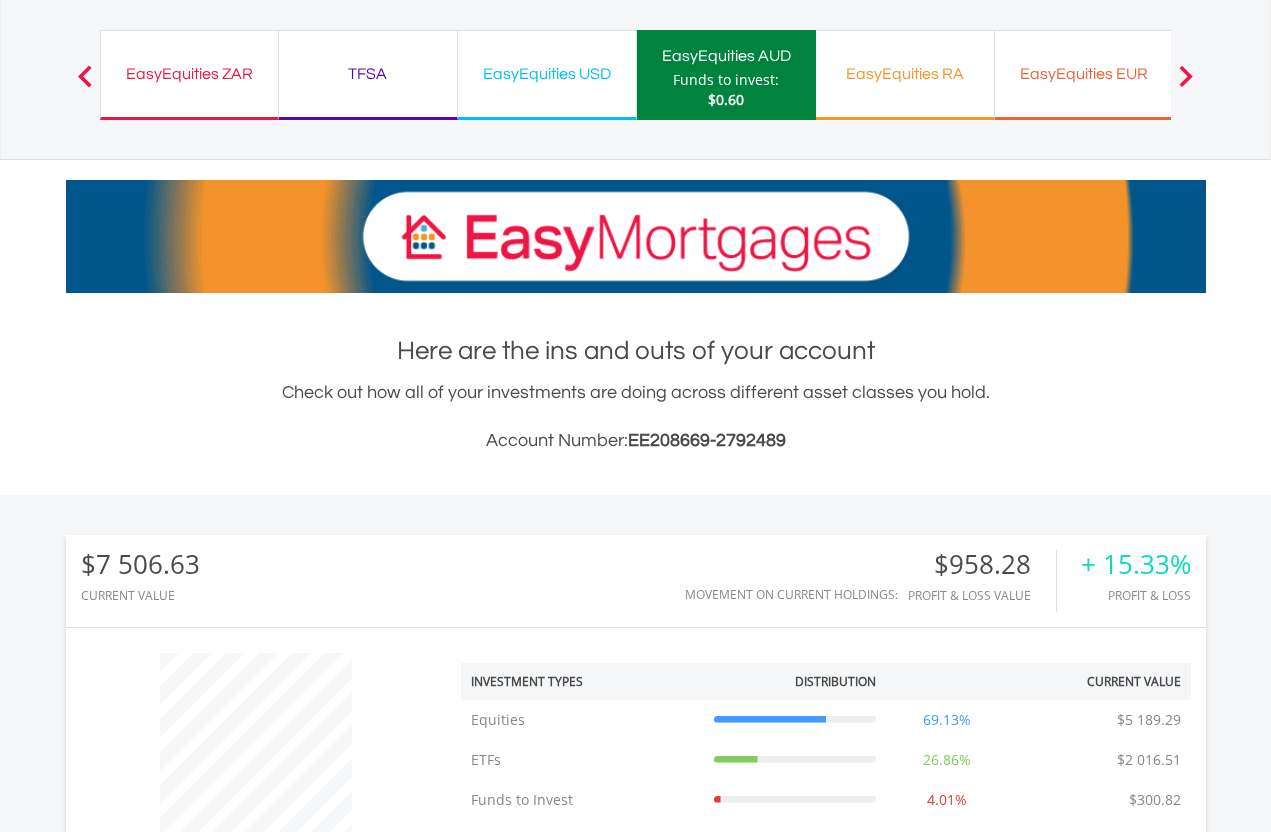 click on "TFSA" at bounding box center (368, 74) 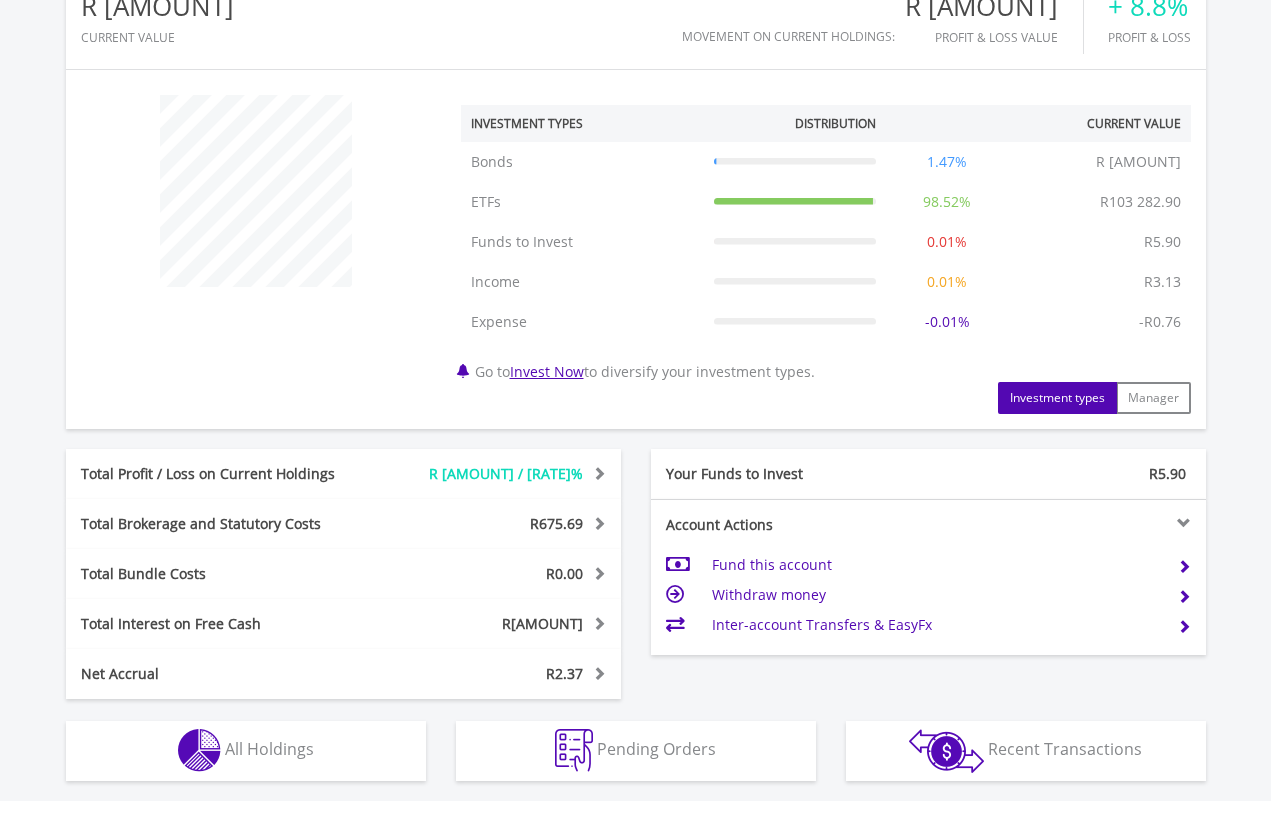 scroll, scrollTop: 687, scrollLeft: 0, axis: vertical 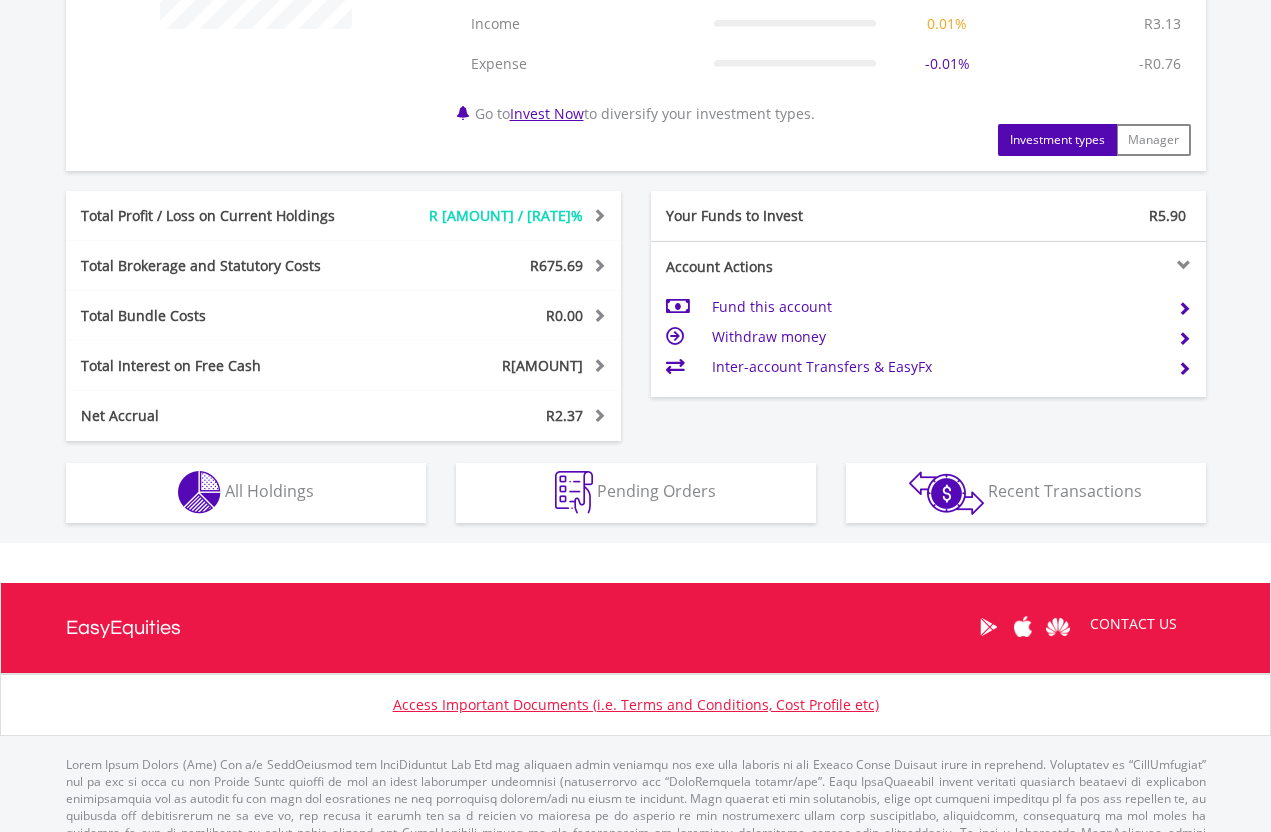 click on "All Holdings" at bounding box center [269, 491] 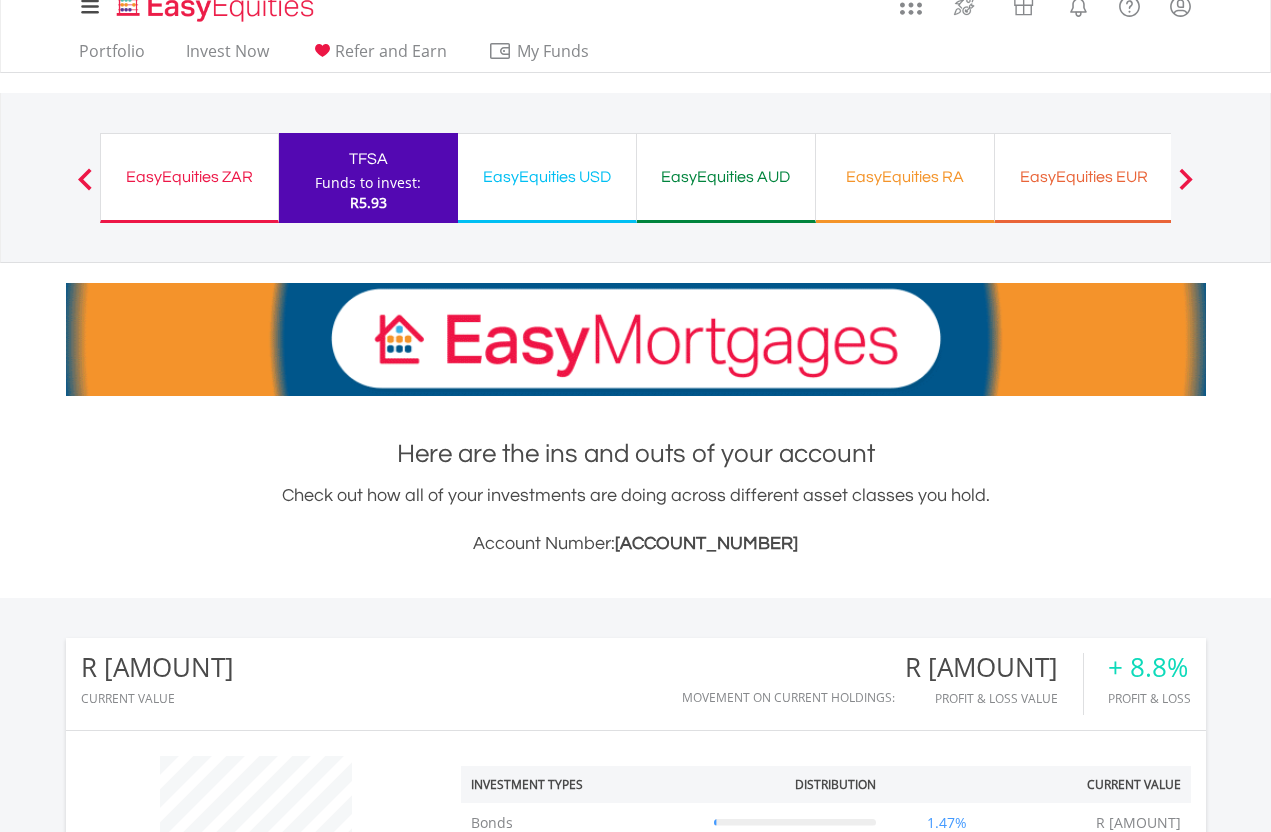 scroll, scrollTop: 0, scrollLeft: 0, axis: both 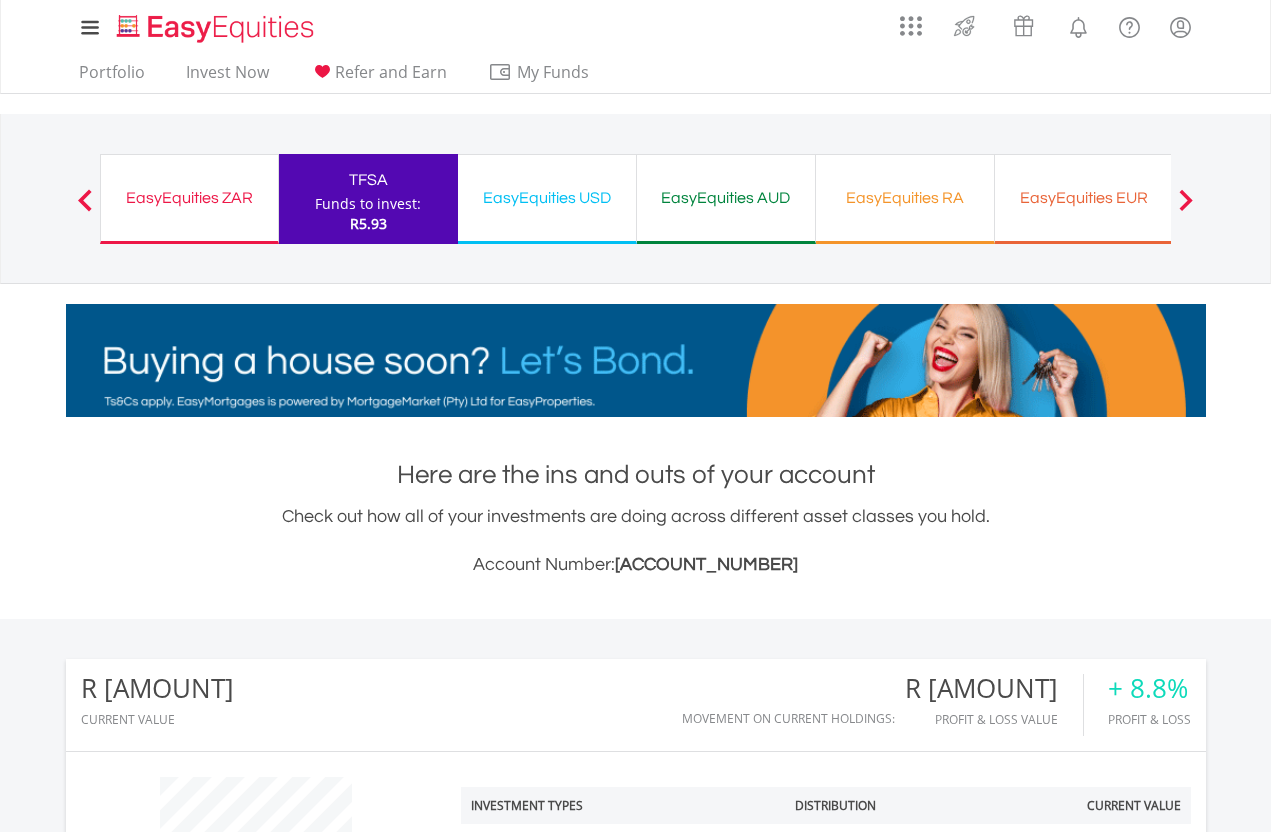 click on "EasyEquities ZAR" at bounding box center (189, 198) 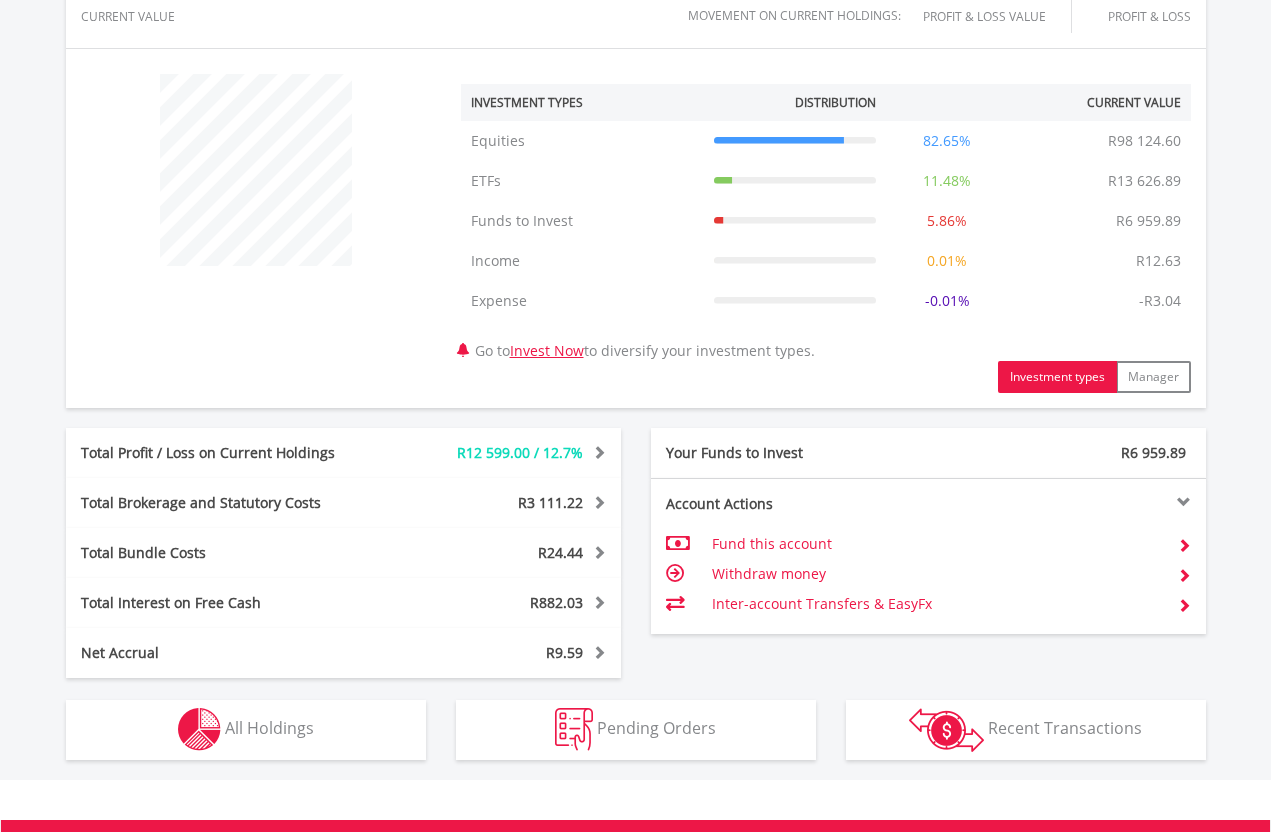 scroll, scrollTop: 931, scrollLeft: 0, axis: vertical 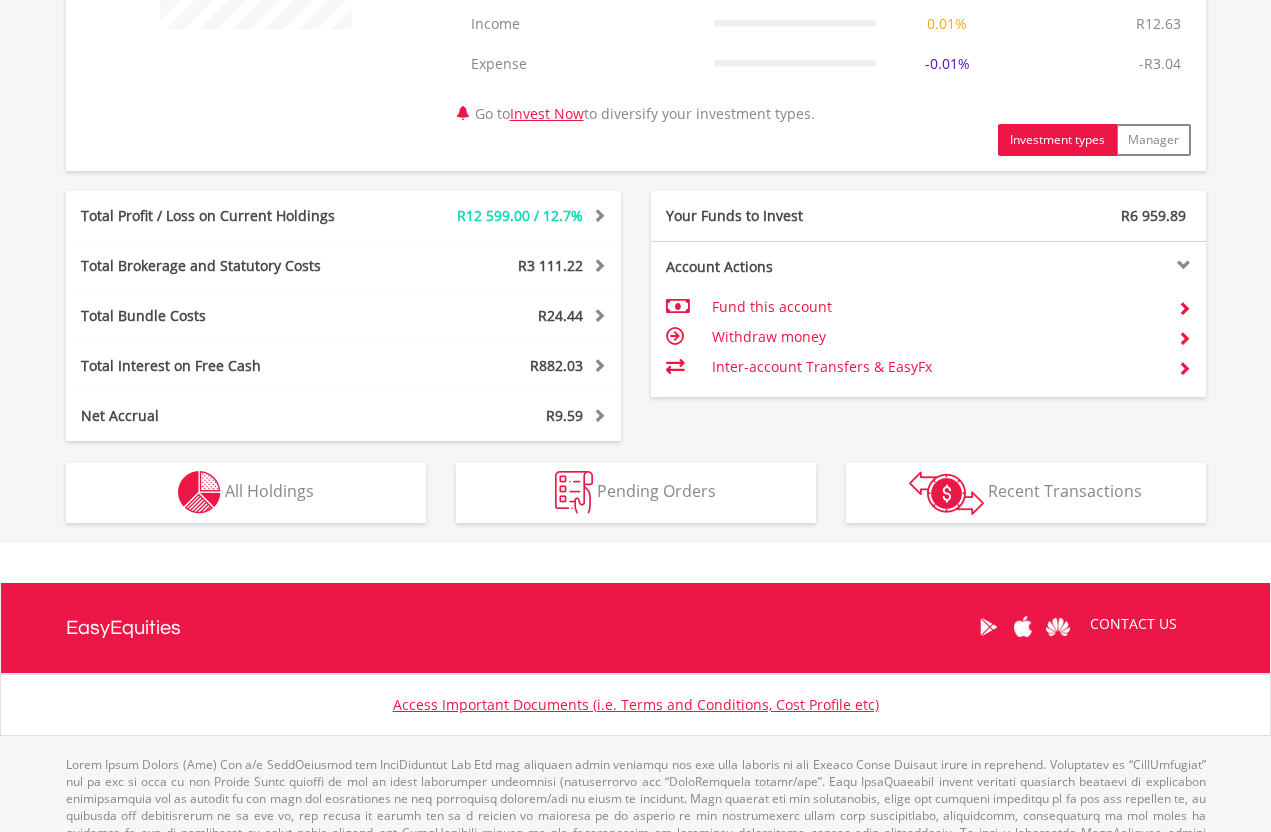 click on "Holdings
All Holdings" at bounding box center [246, 493] 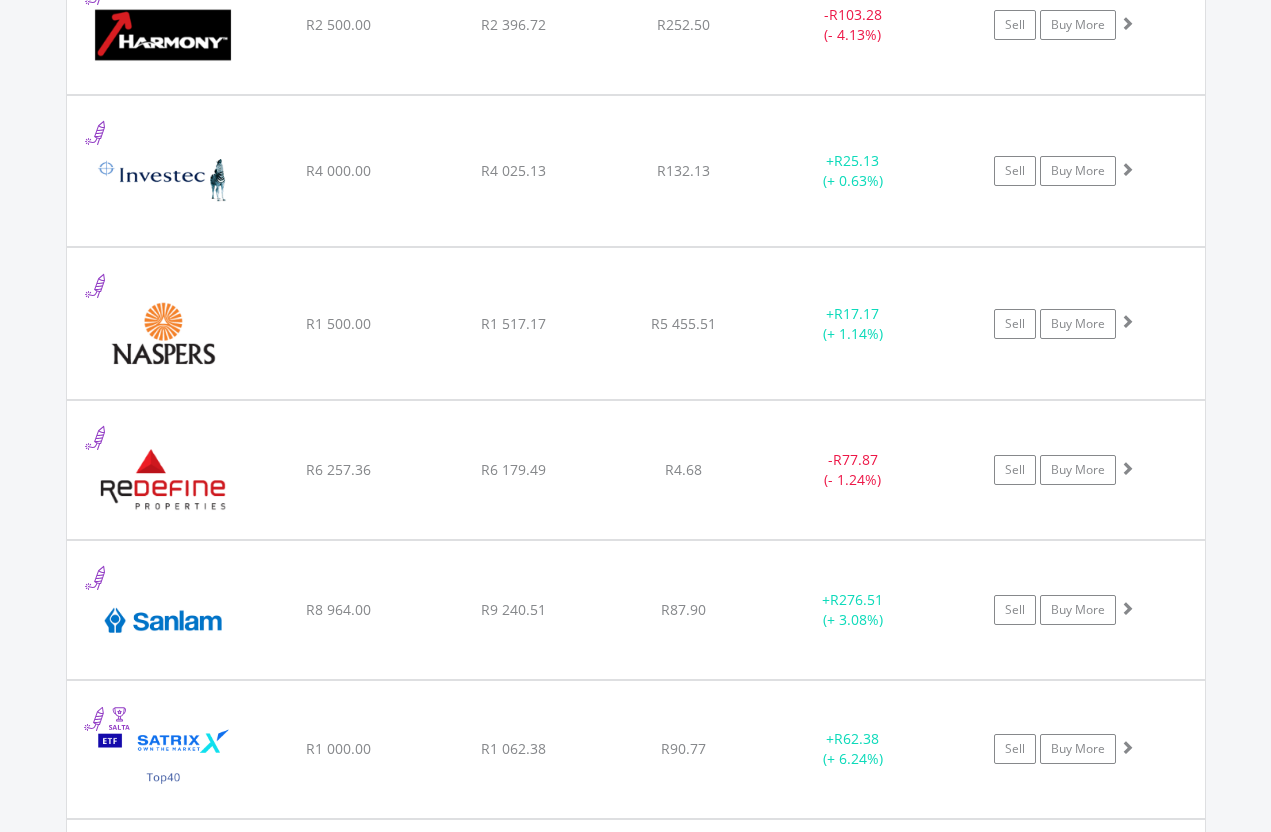 scroll, scrollTop: 2531, scrollLeft: 0, axis: vertical 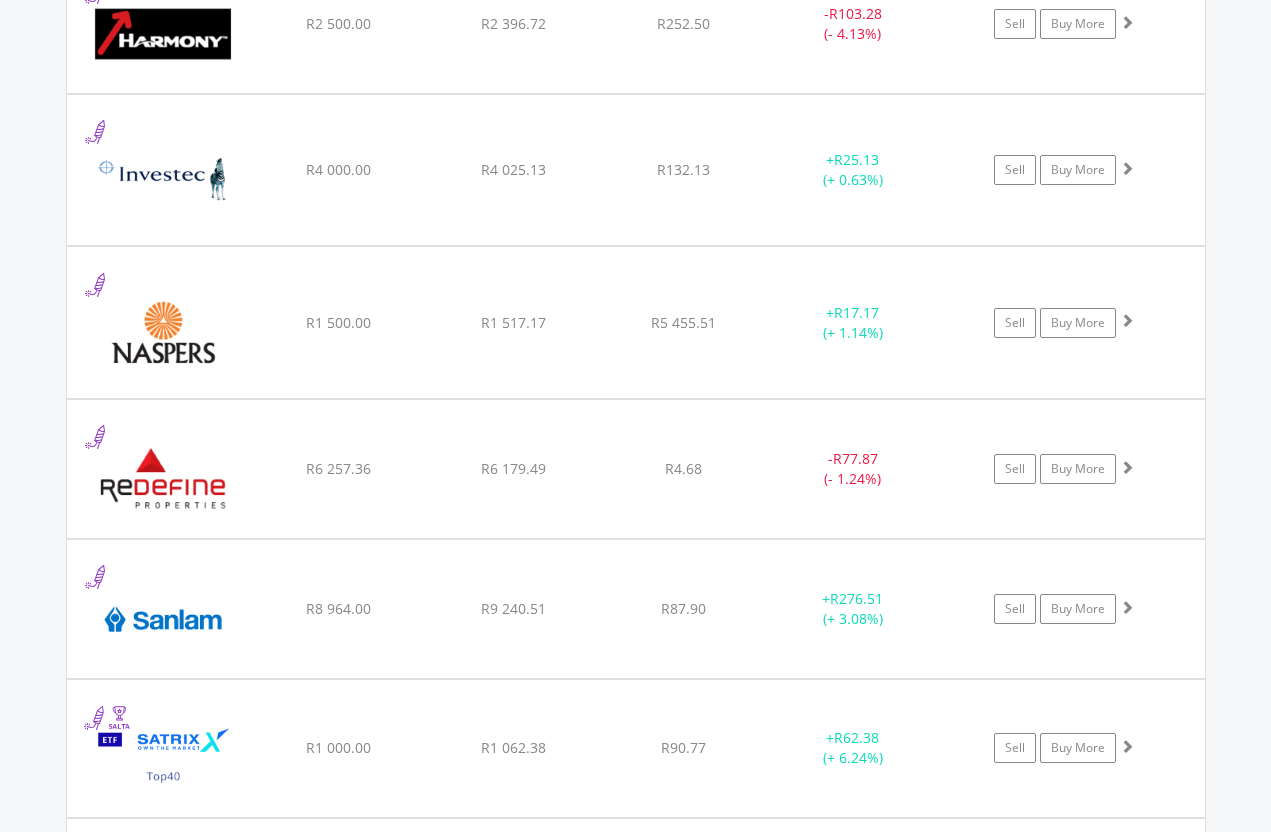 click on "﻿
Naspers Limited
R1 500.00
R1 517.17
R5 455.51
+  R17.17 (+ 1.14%)
Sell
Buy More" at bounding box center [636, -834] 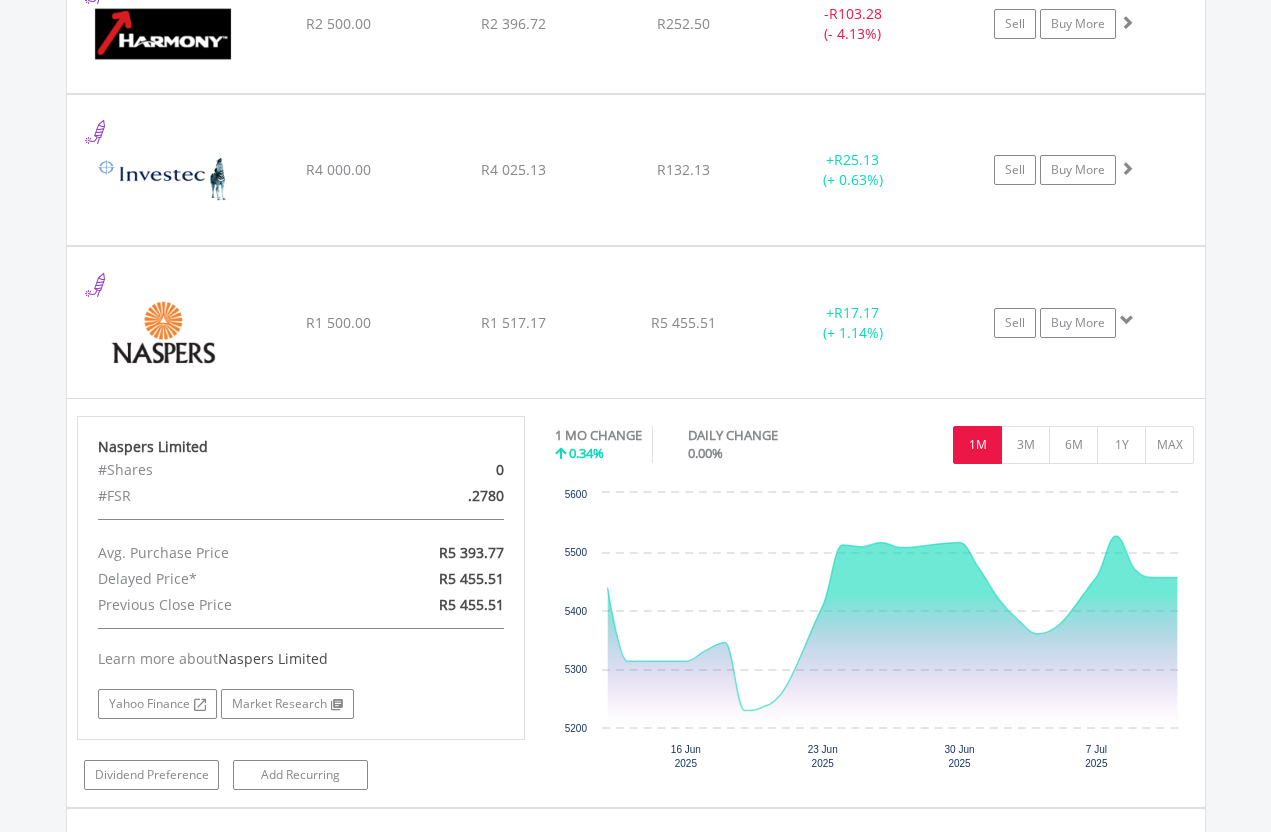 click on "﻿
Naspers Limited
R1 500.00
R1 517.17
R5 455.51
+  R17.17 (+ 1.14%)
Sell
Buy More" at bounding box center (636, -834) 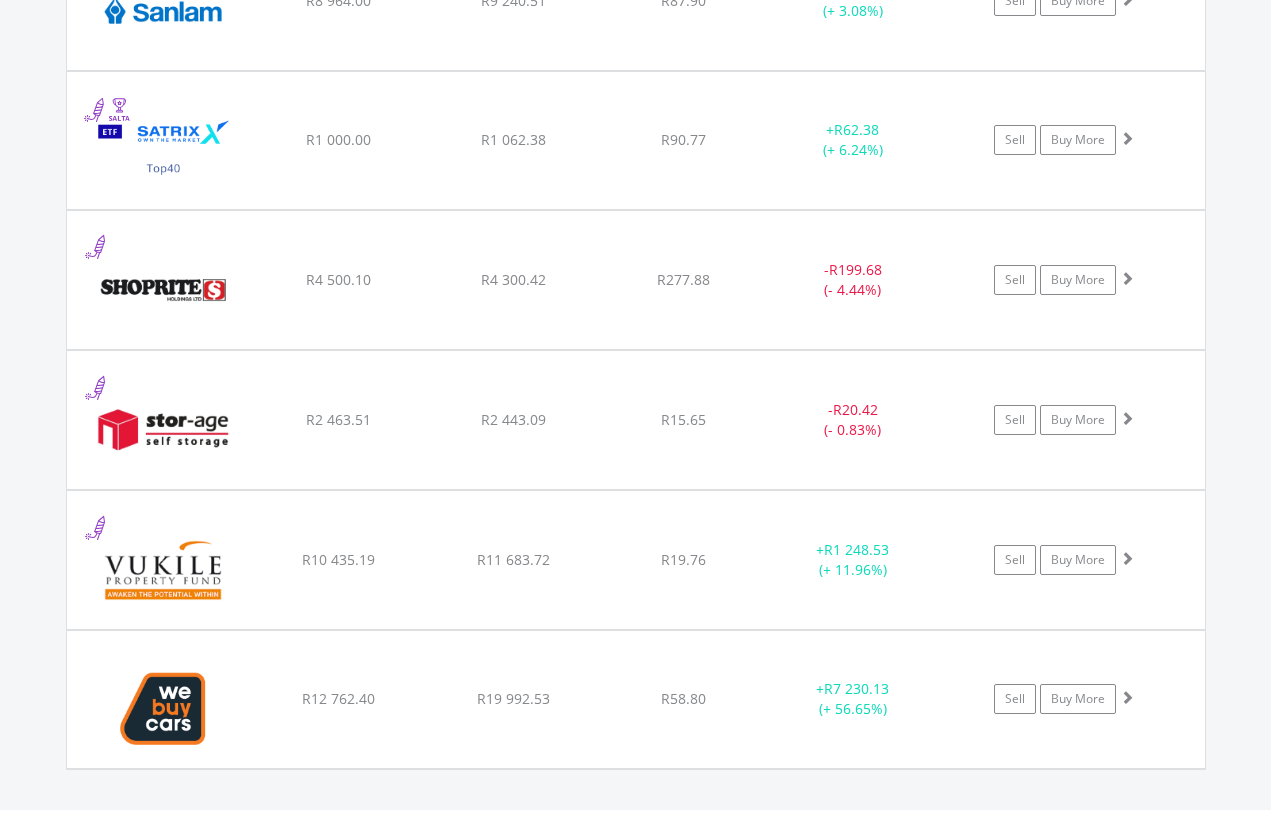 scroll, scrollTop: 3138, scrollLeft: 0, axis: vertical 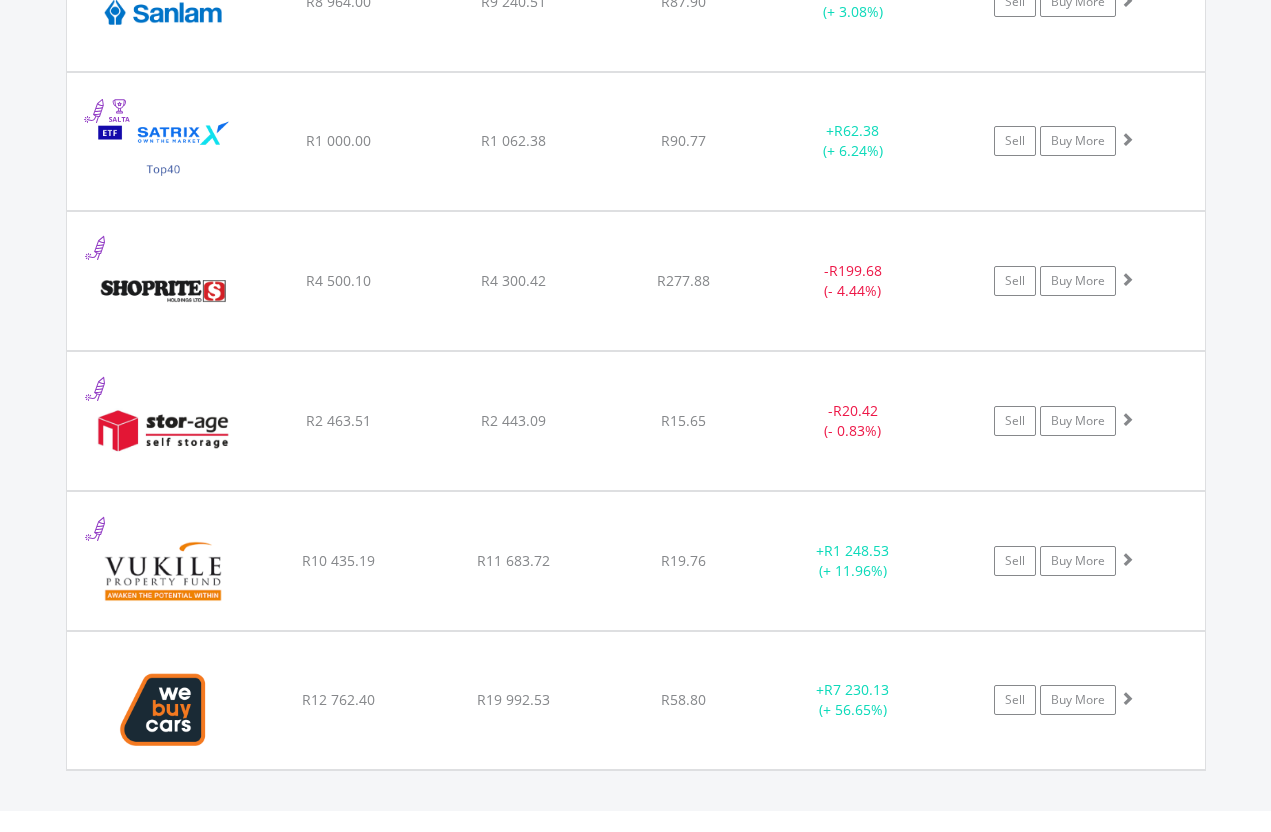 click at bounding box center (163, 431) 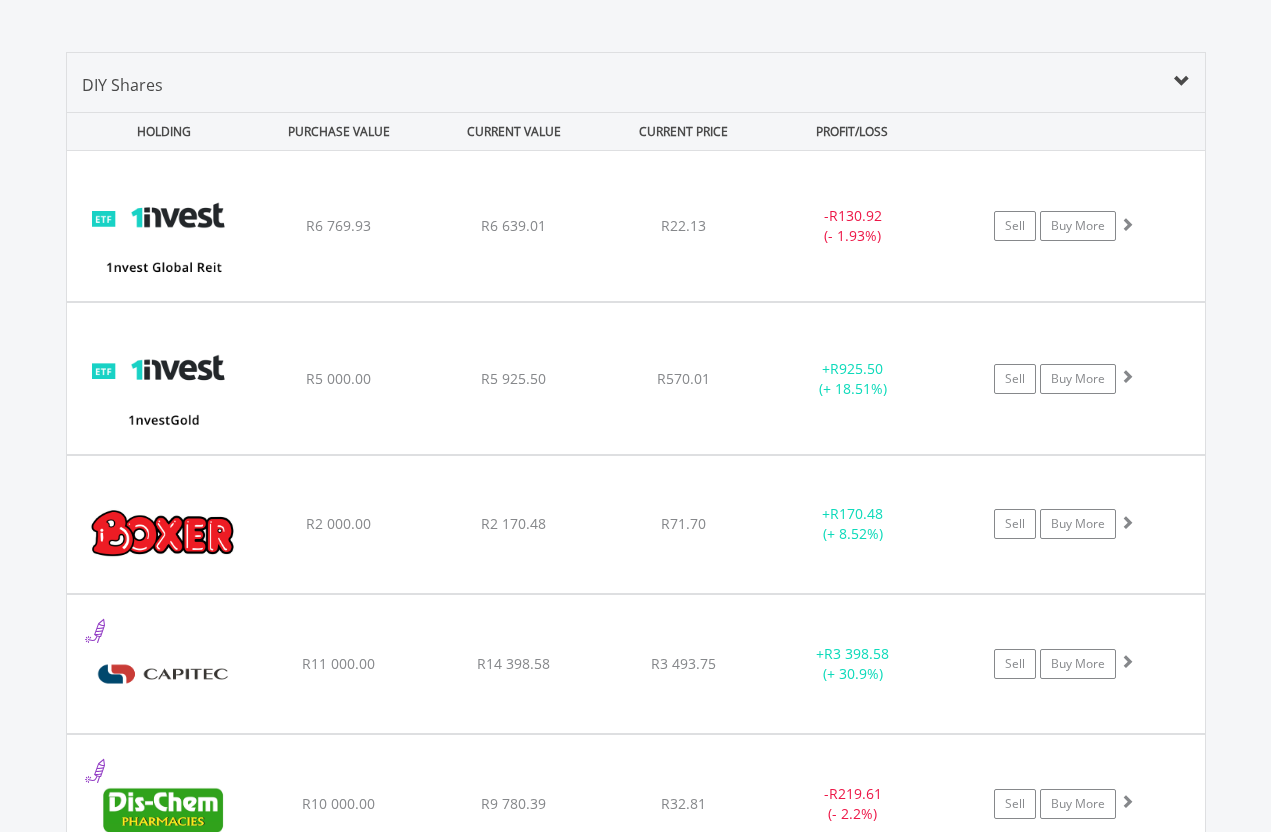 scroll, scrollTop: 1470, scrollLeft: 0, axis: vertical 